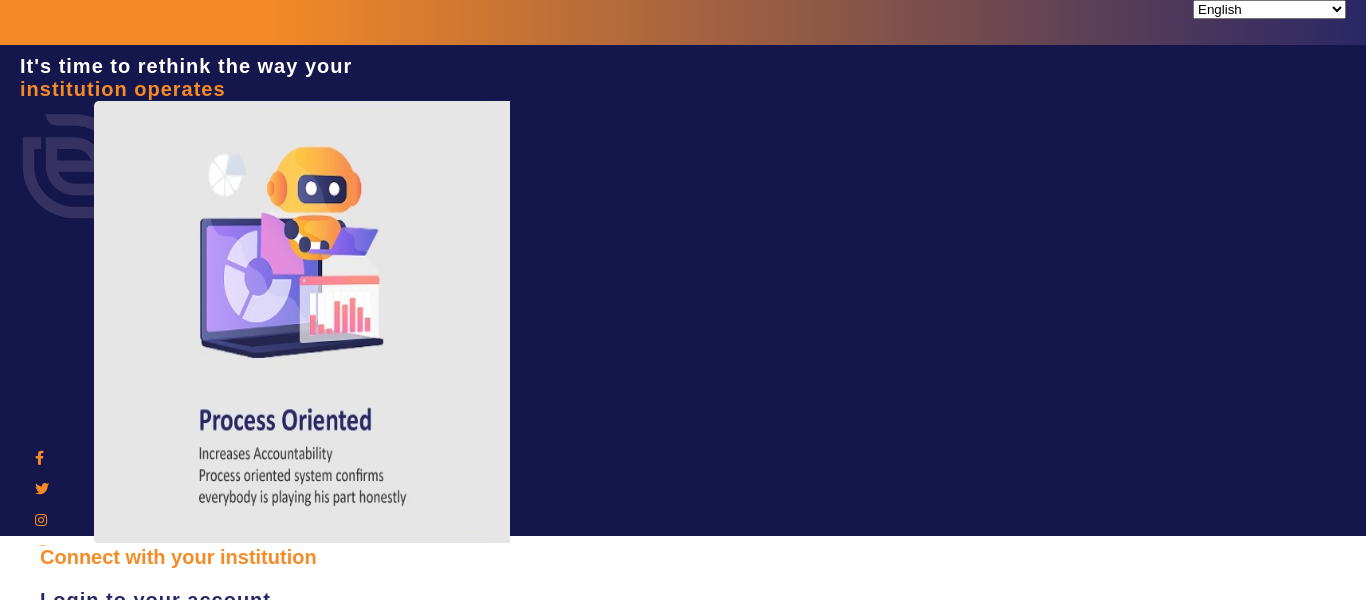 scroll, scrollTop: 0, scrollLeft: 0, axis: both 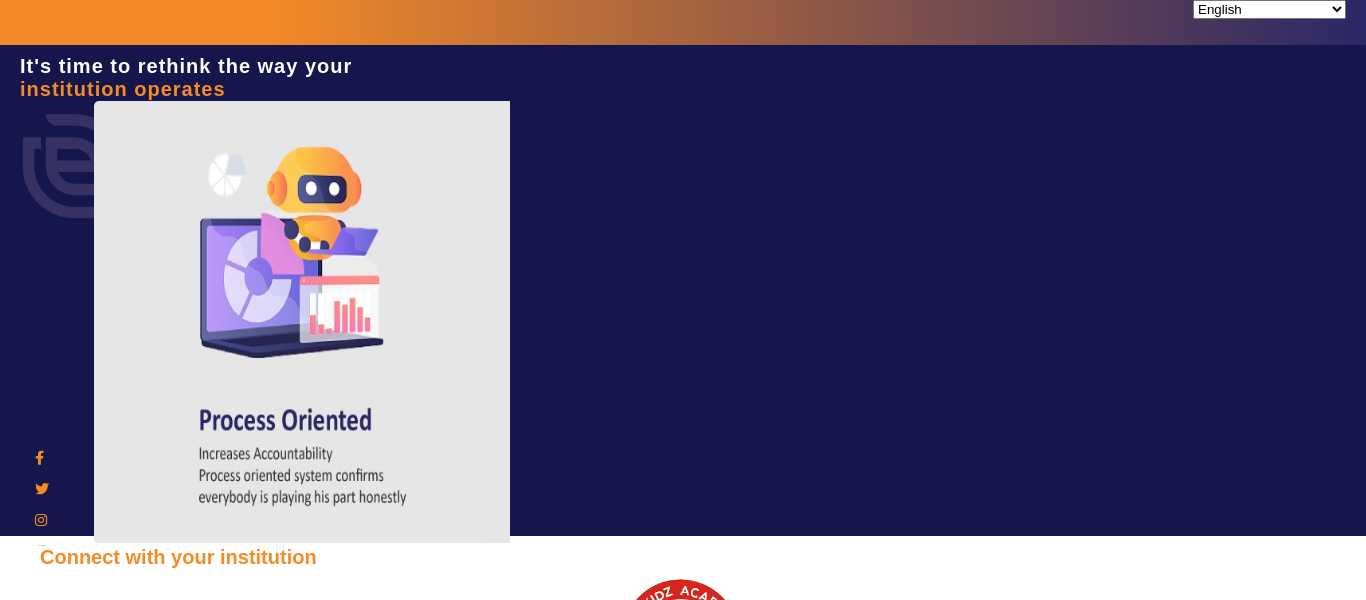click on "Sign In" at bounding box center [108, 979] 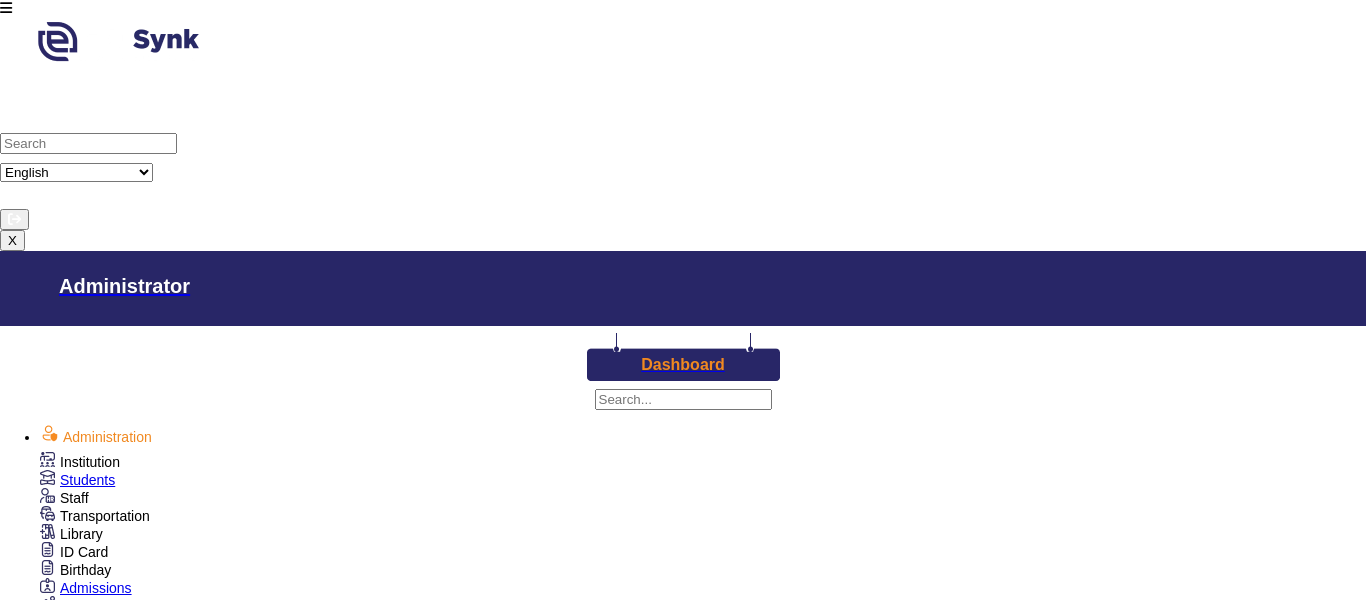 scroll, scrollTop: 1000, scrollLeft: 0, axis: vertical 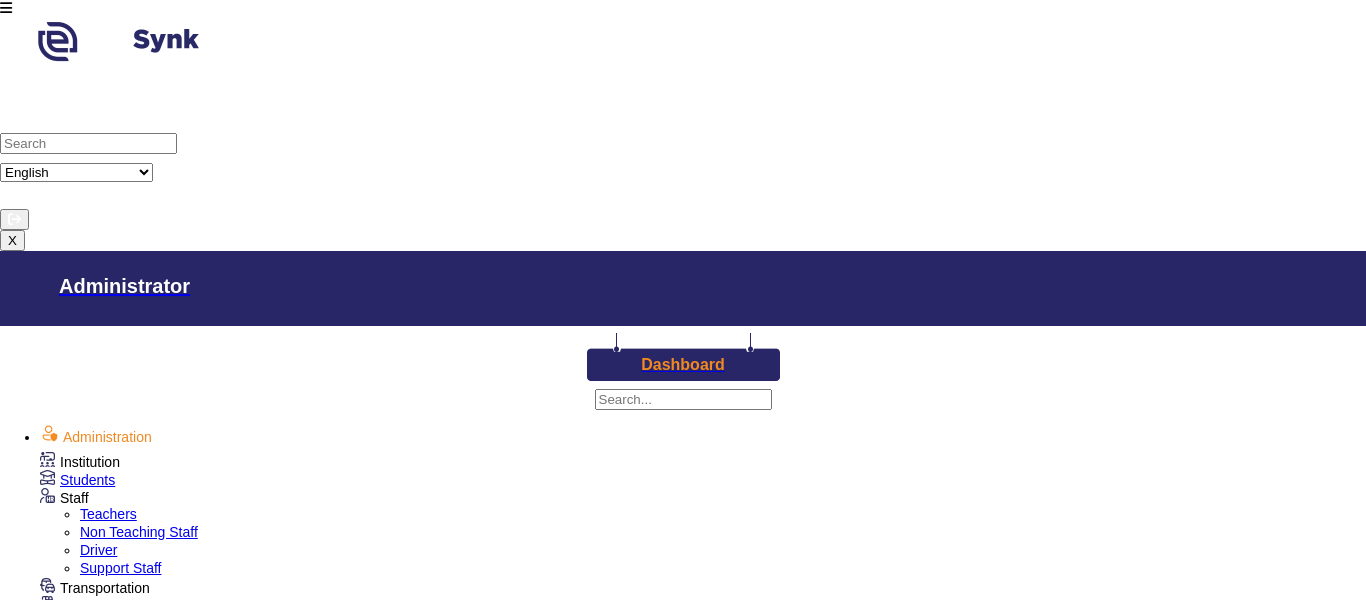 click on "Teachers" at bounding box center (108, 514) 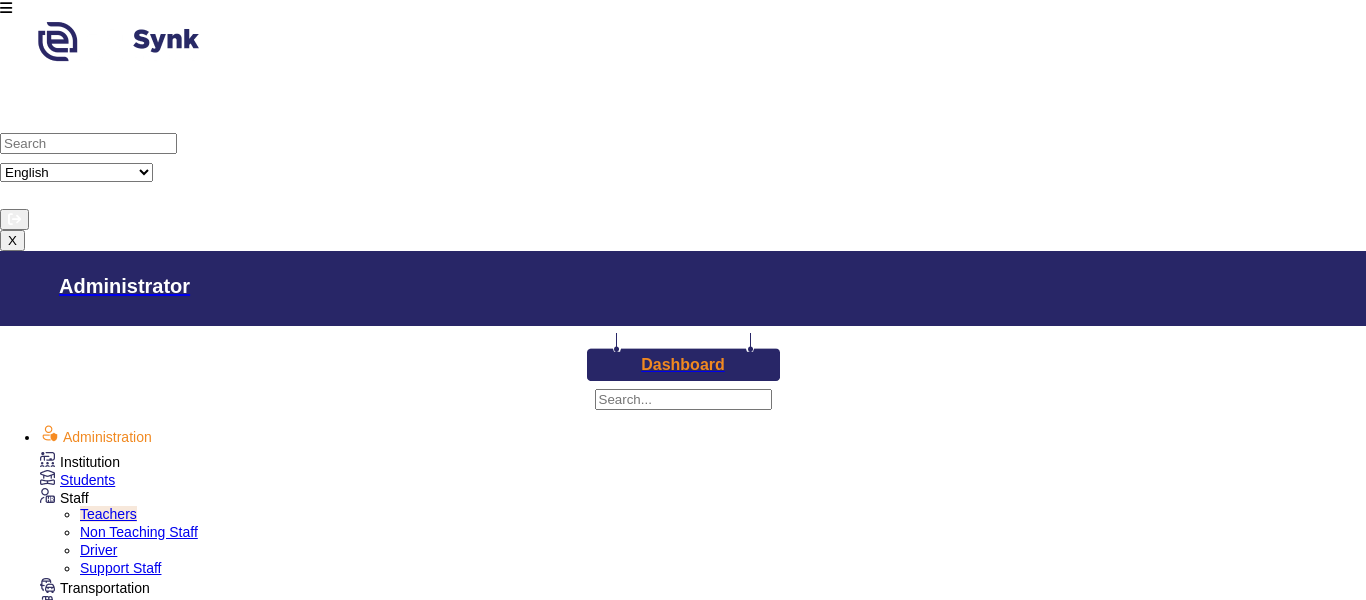 scroll, scrollTop: 0, scrollLeft: 0, axis: both 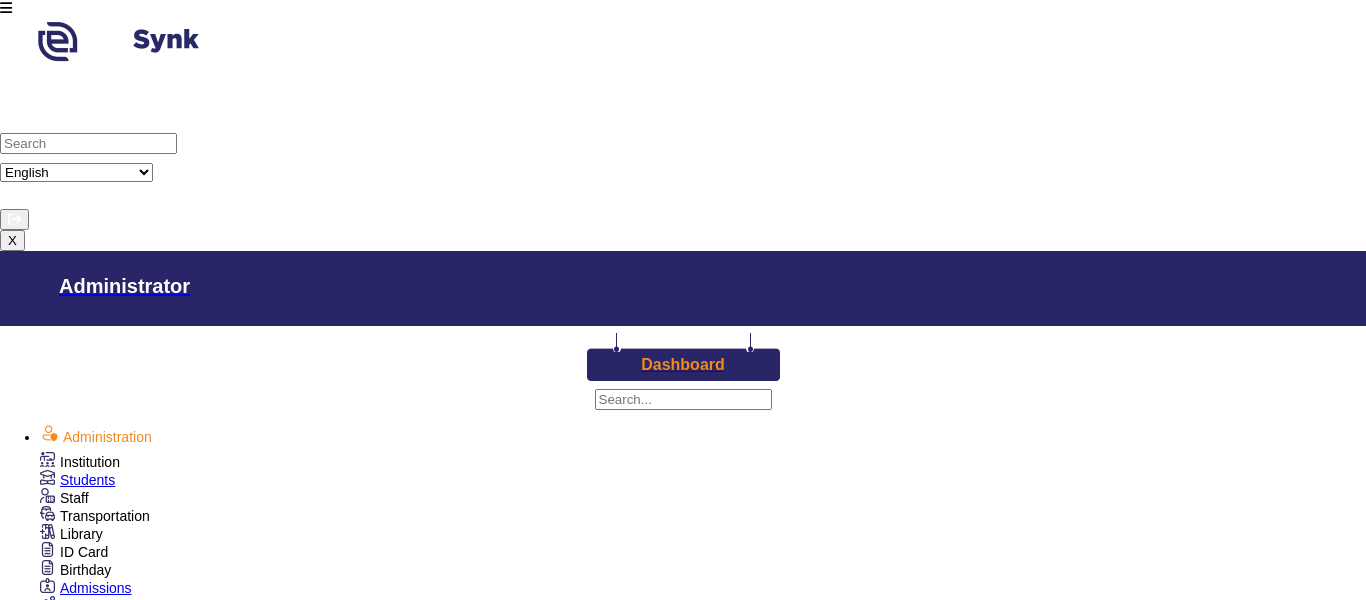 click on "Fee Audit" at bounding box center [109, 1066] 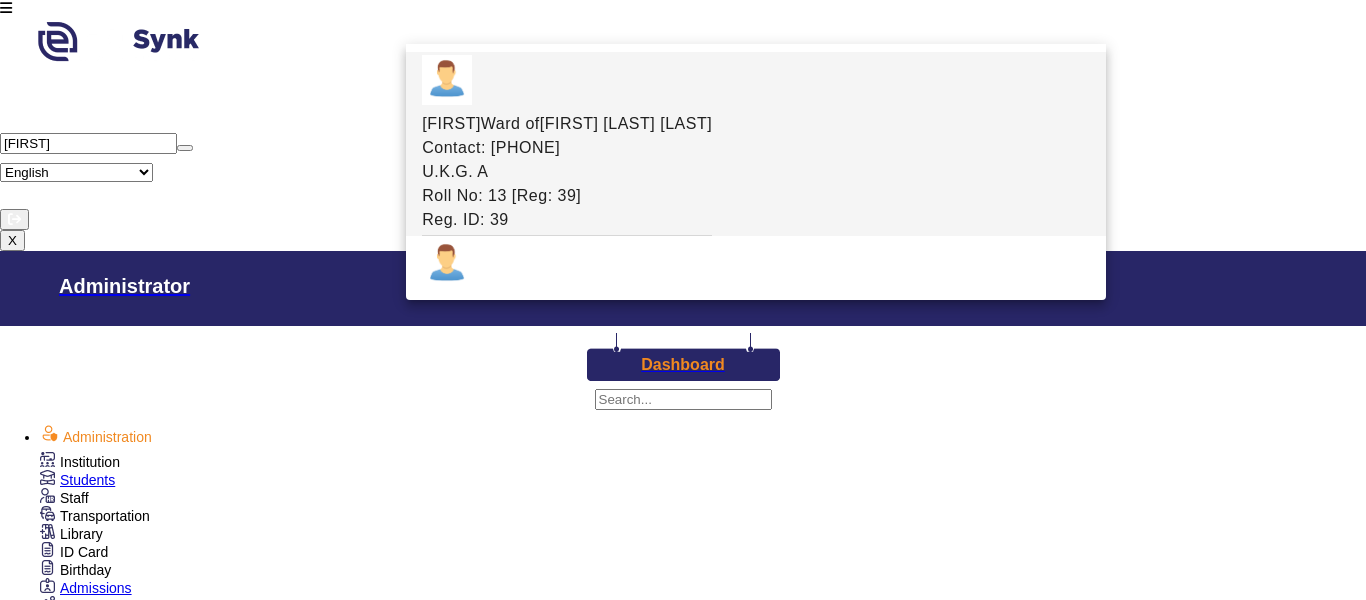 type on "[FIRST]" 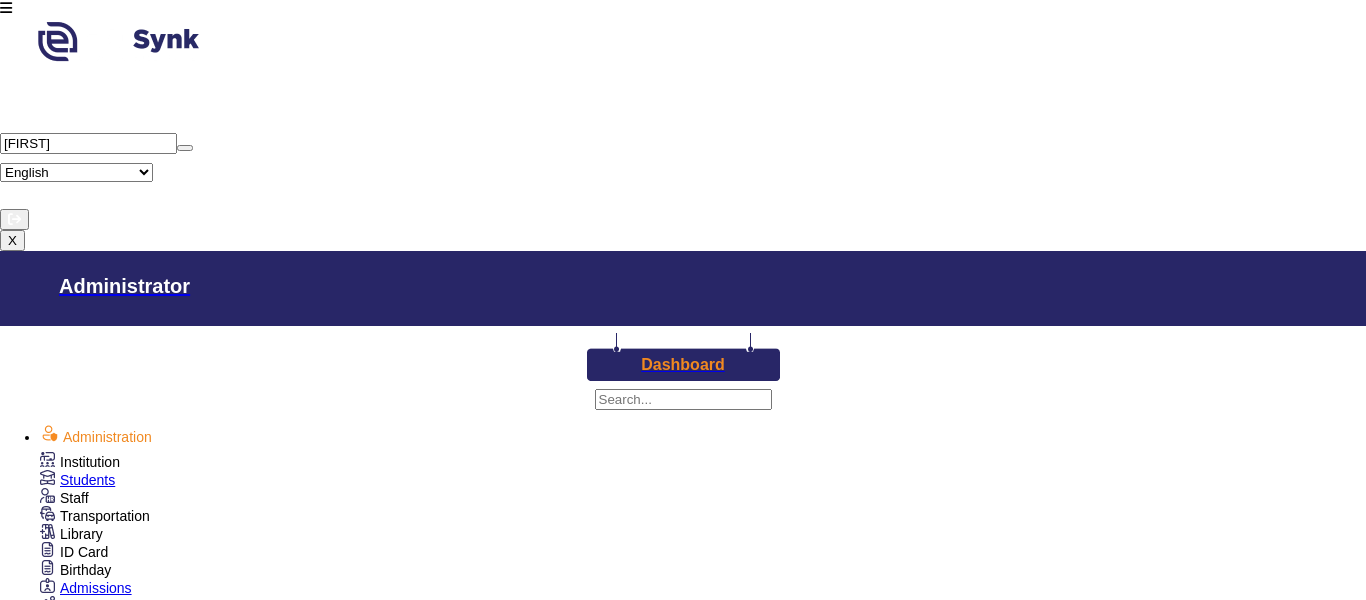 click on "Class I" at bounding box center [313, 1632] 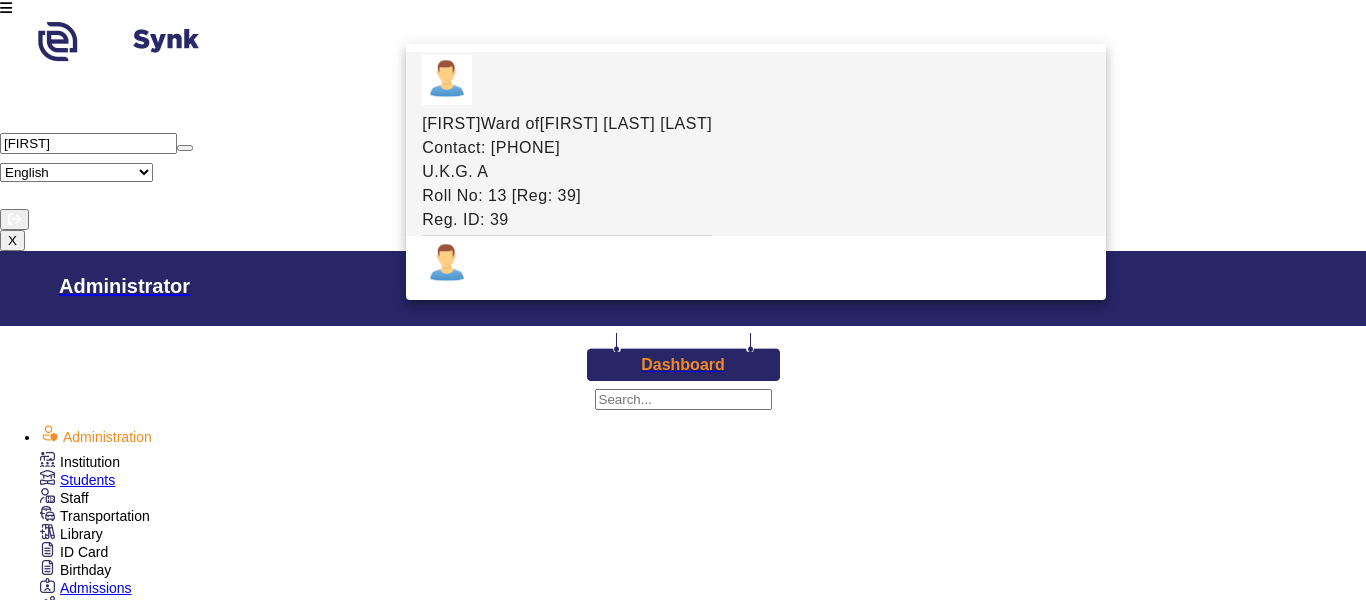 click on "Name" at bounding box center [334, 1790] 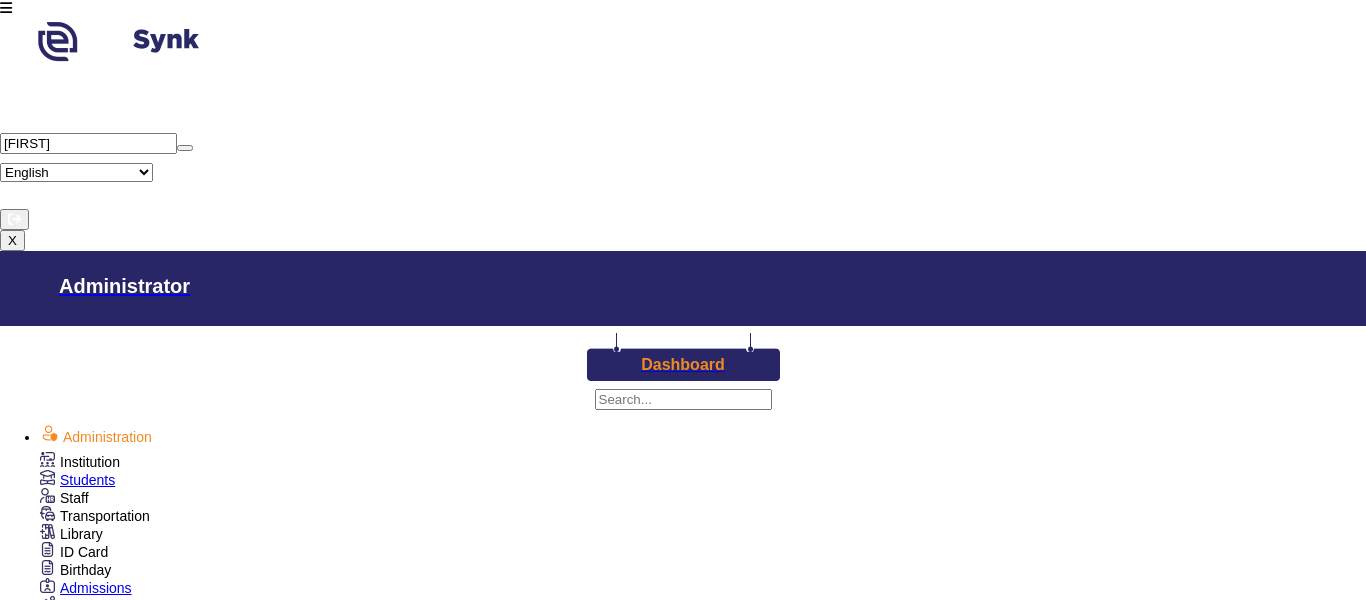 scroll, scrollTop: 500, scrollLeft: 0, axis: vertical 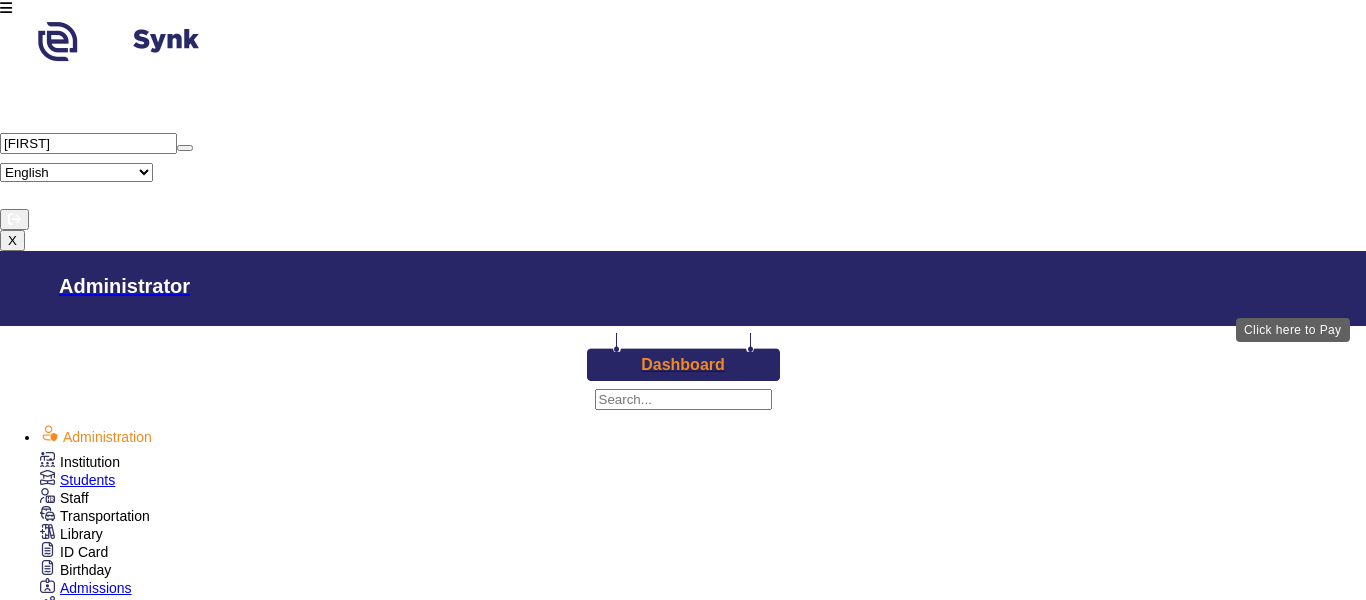click on "View & Pay" at bounding box center [1085, 1828] 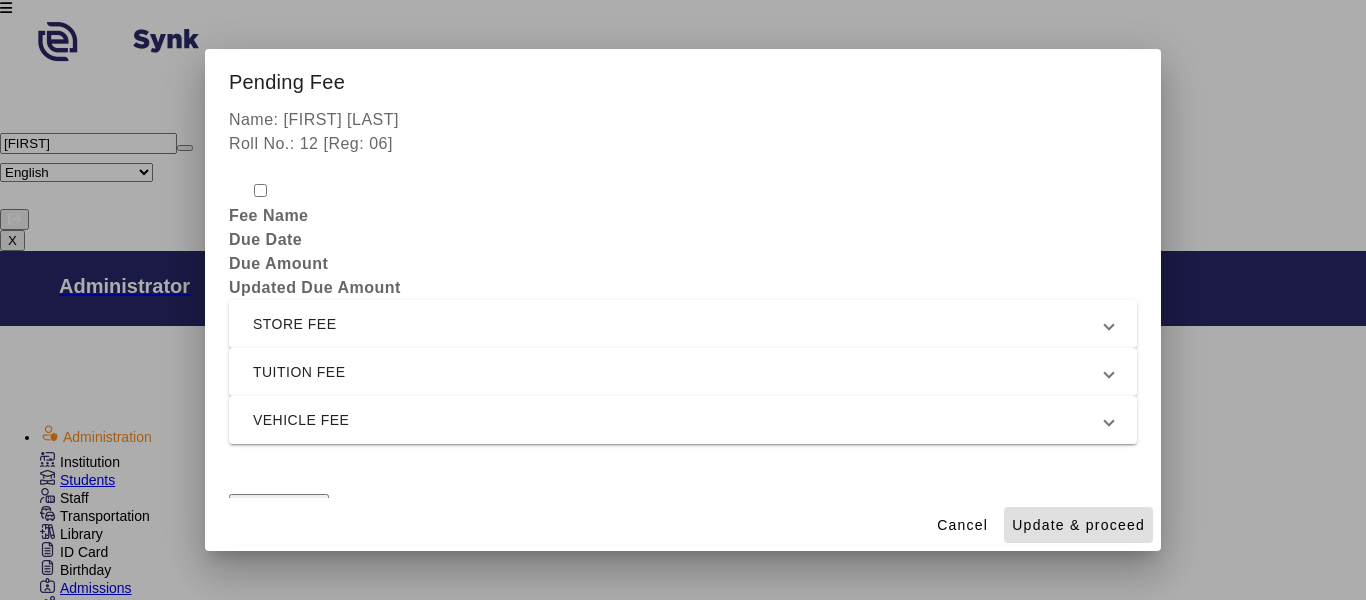 drag, startPoint x: 363, startPoint y: 248, endPoint x: 372, endPoint y: 288, distance: 41 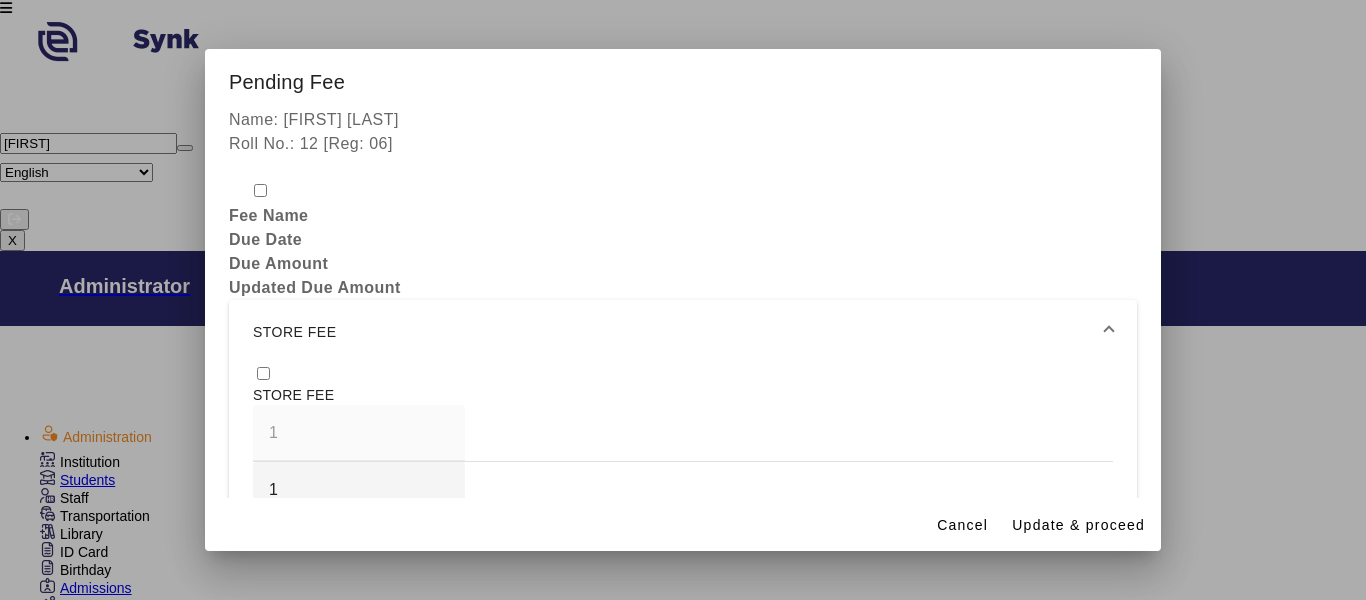click at bounding box center [263, 373] 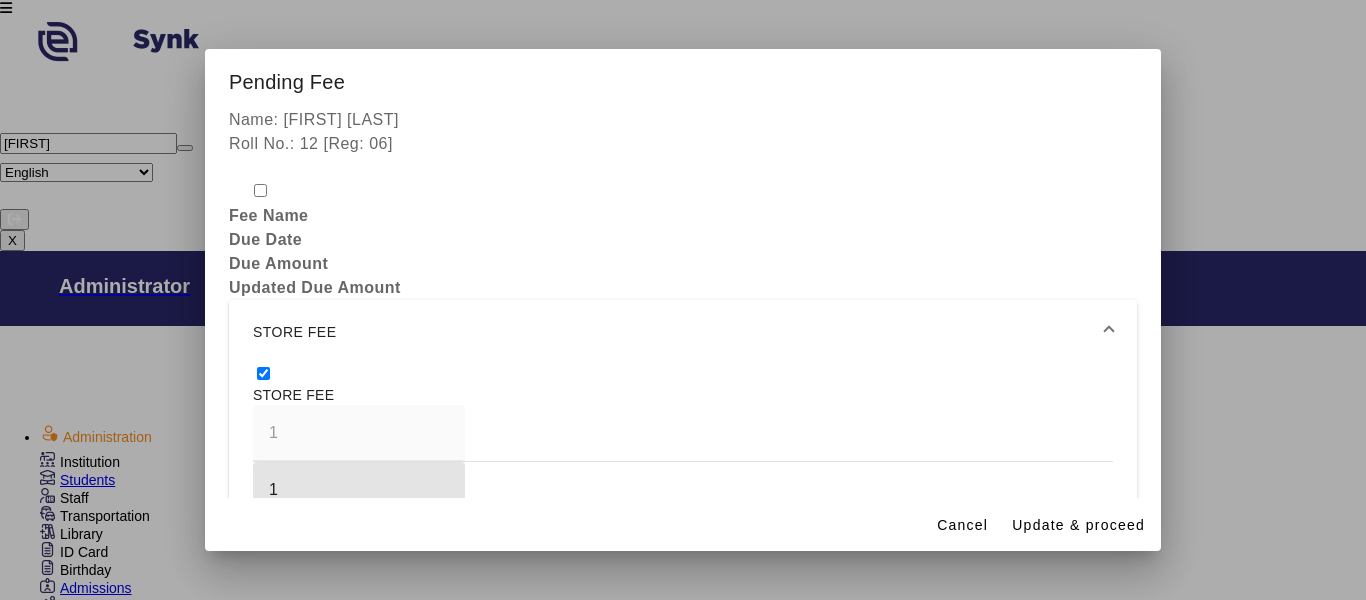 click on "1" at bounding box center (683, 490) 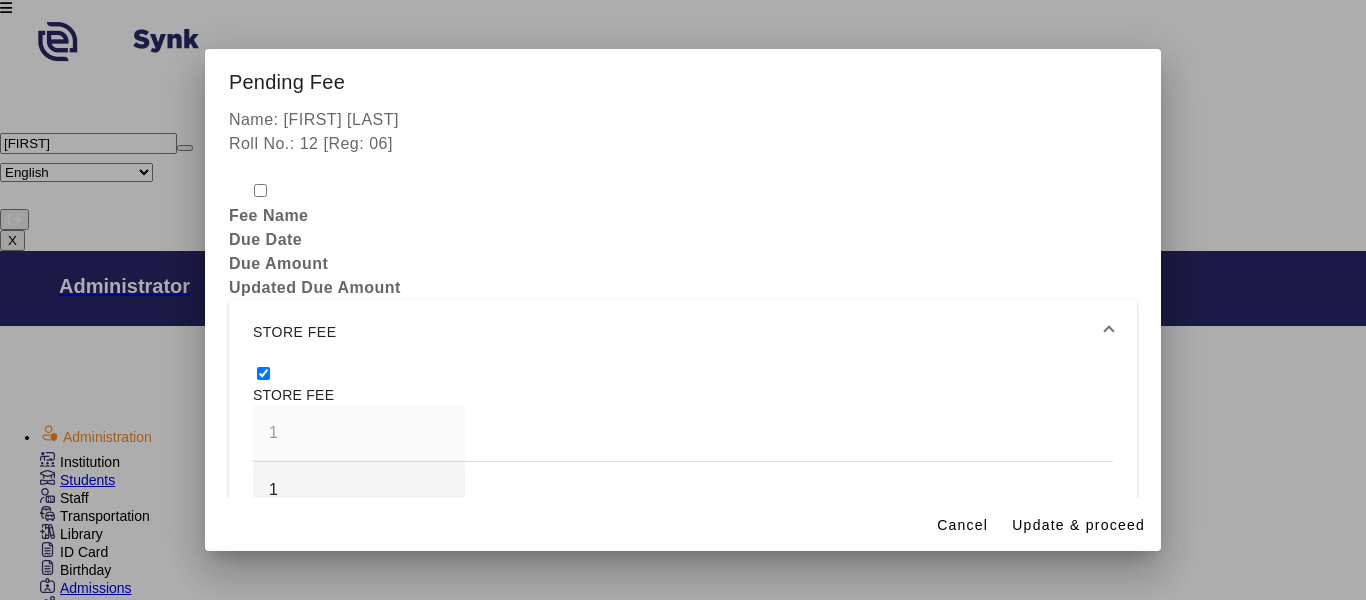drag, startPoint x: 798, startPoint y: 294, endPoint x: 754, endPoint y: 299, distance: 44.28318 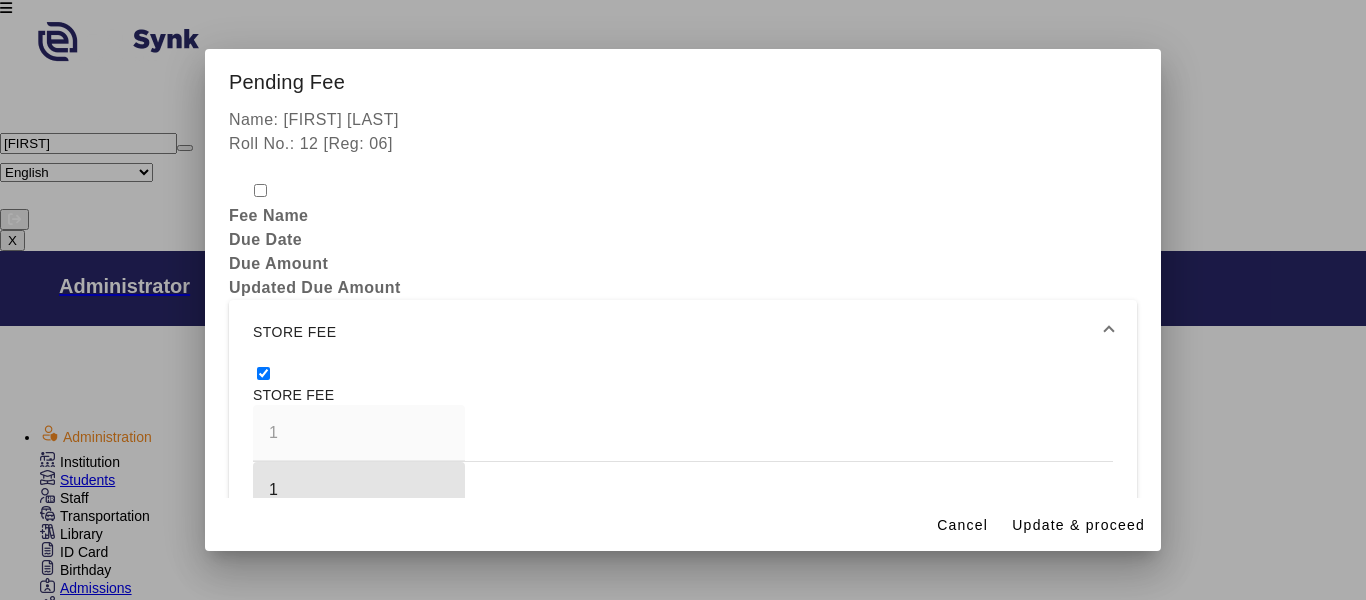 drag, startPoint x: 859, startPoint y: 293, endPoint x: 821, endPoint y: 293, distance: 38 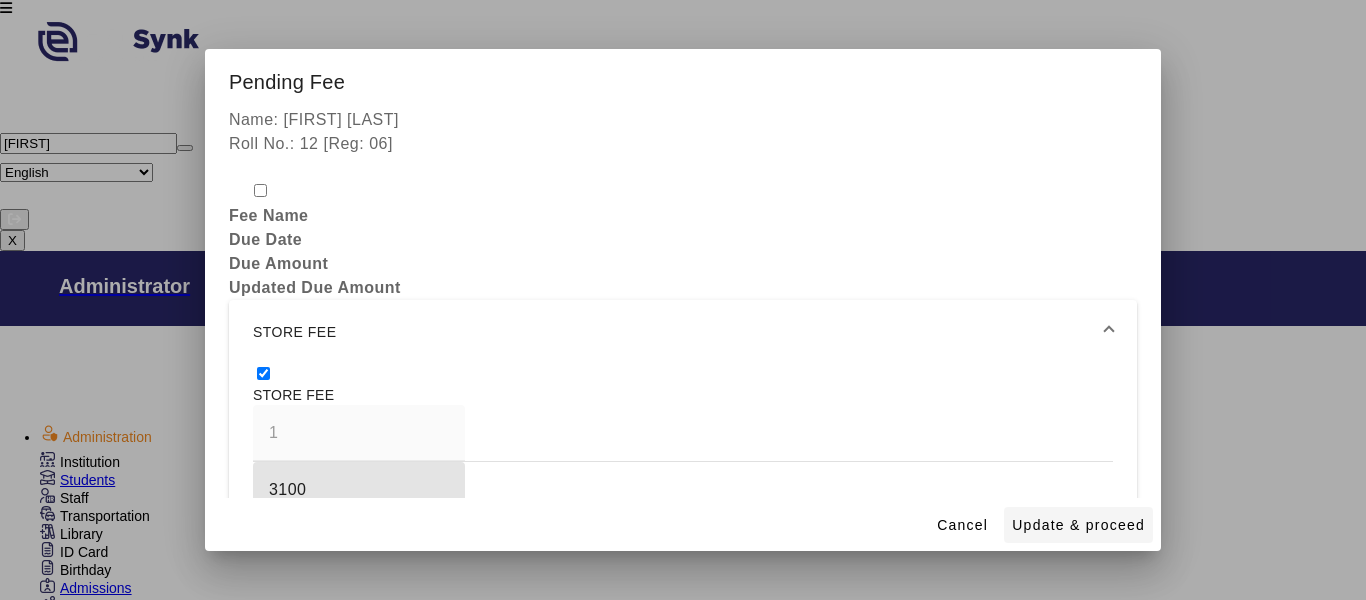 type on "3100" 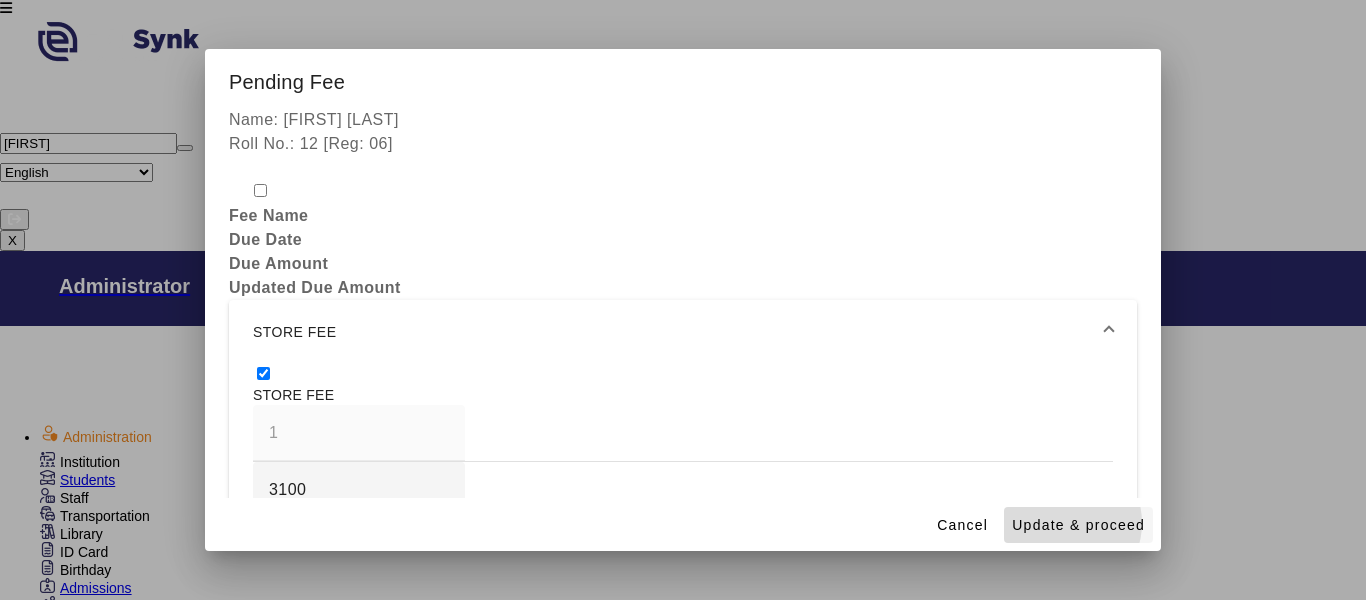 click on "Update & proceed" at bounding box center [1078, 525] 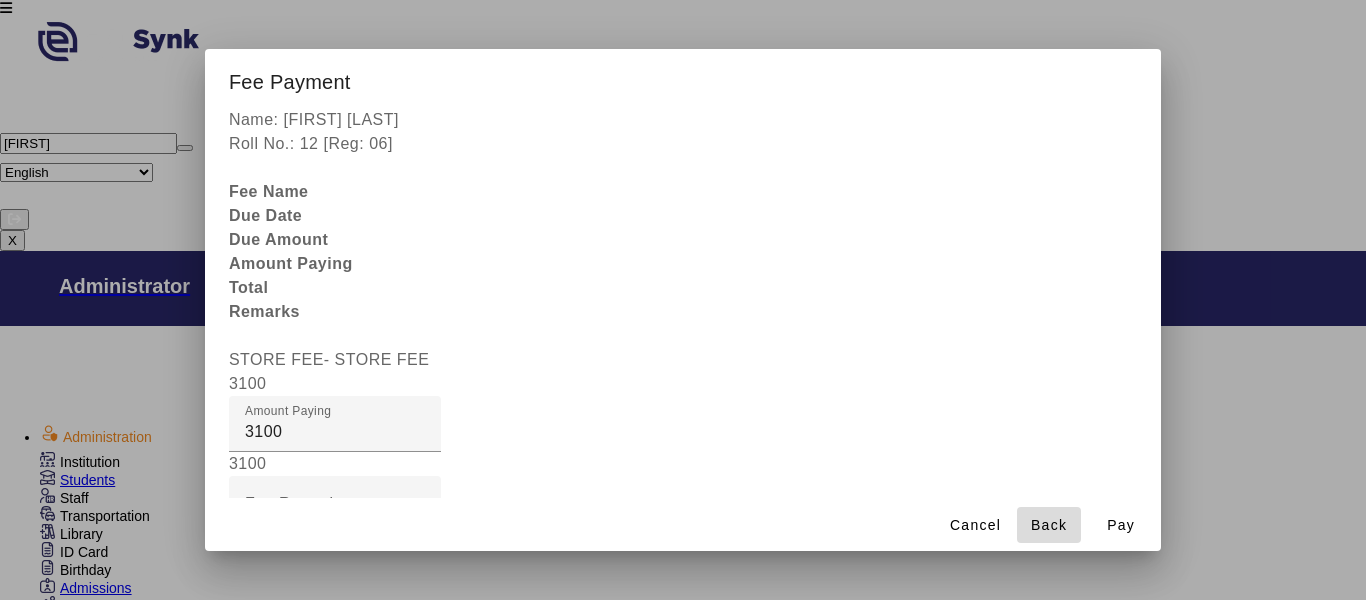 click on "Back" at bounding box center [1049, 525] 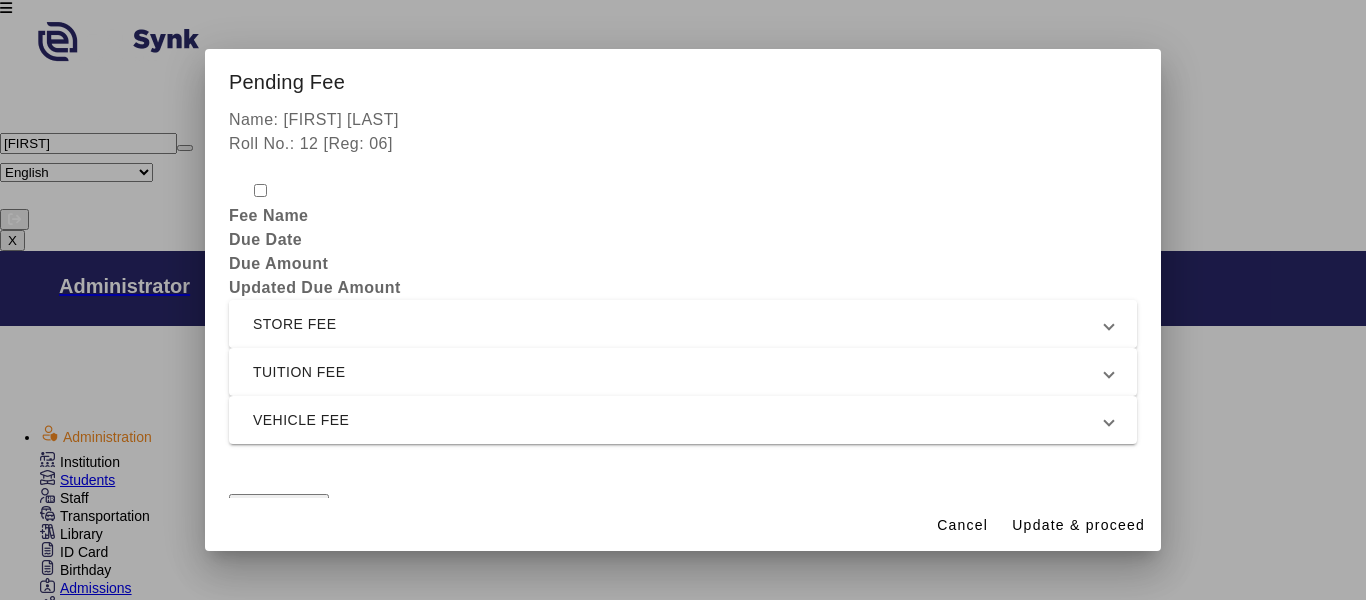 click on "STORE FEE" at bounding box center (679, 324) 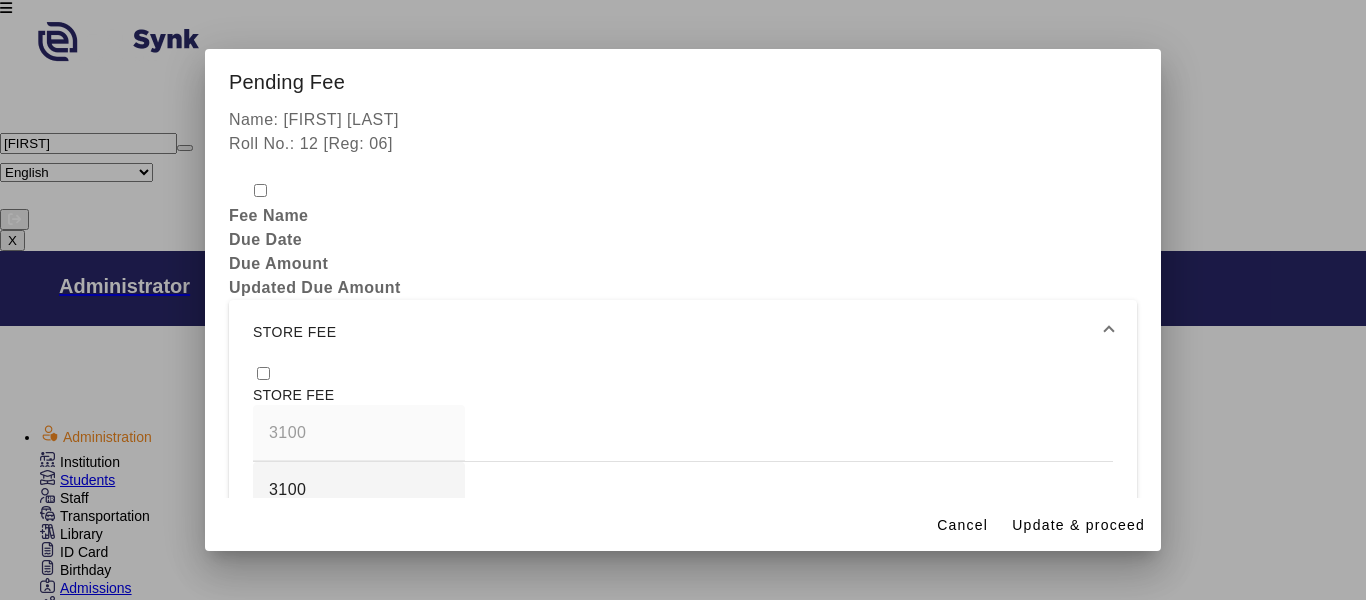 click on "TUITION FEE" at bounding box center (679, 575) 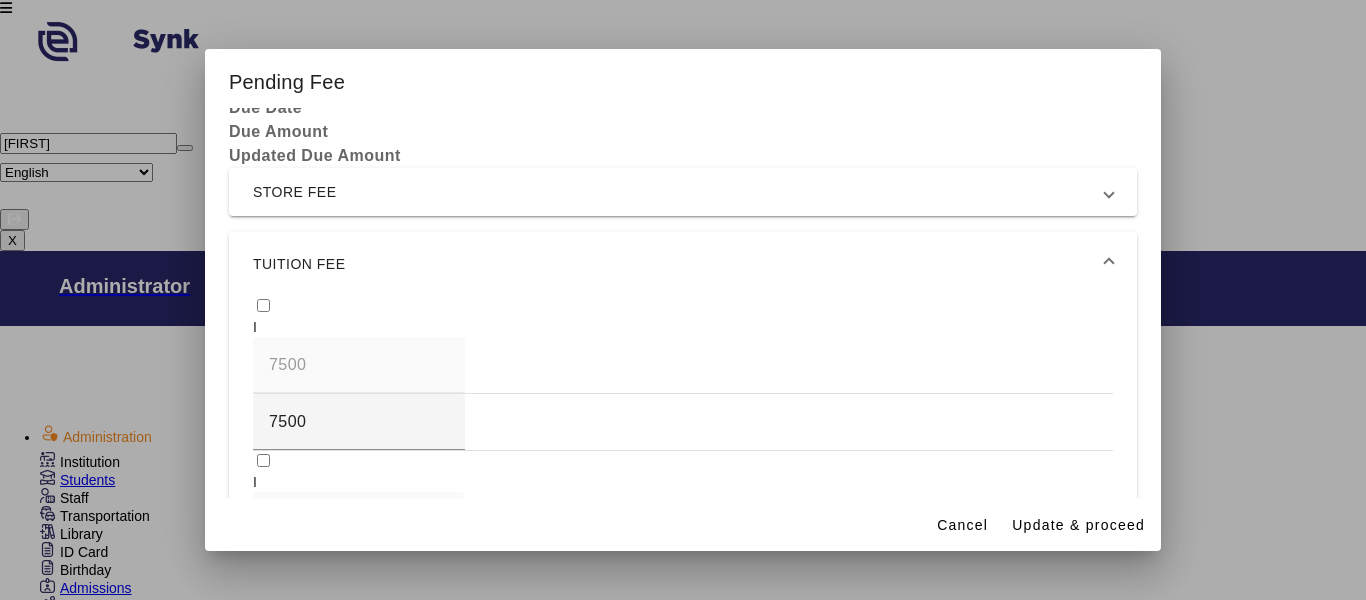 scroll, scrollTop: 187, scrollLeft: 0, axis: vertical 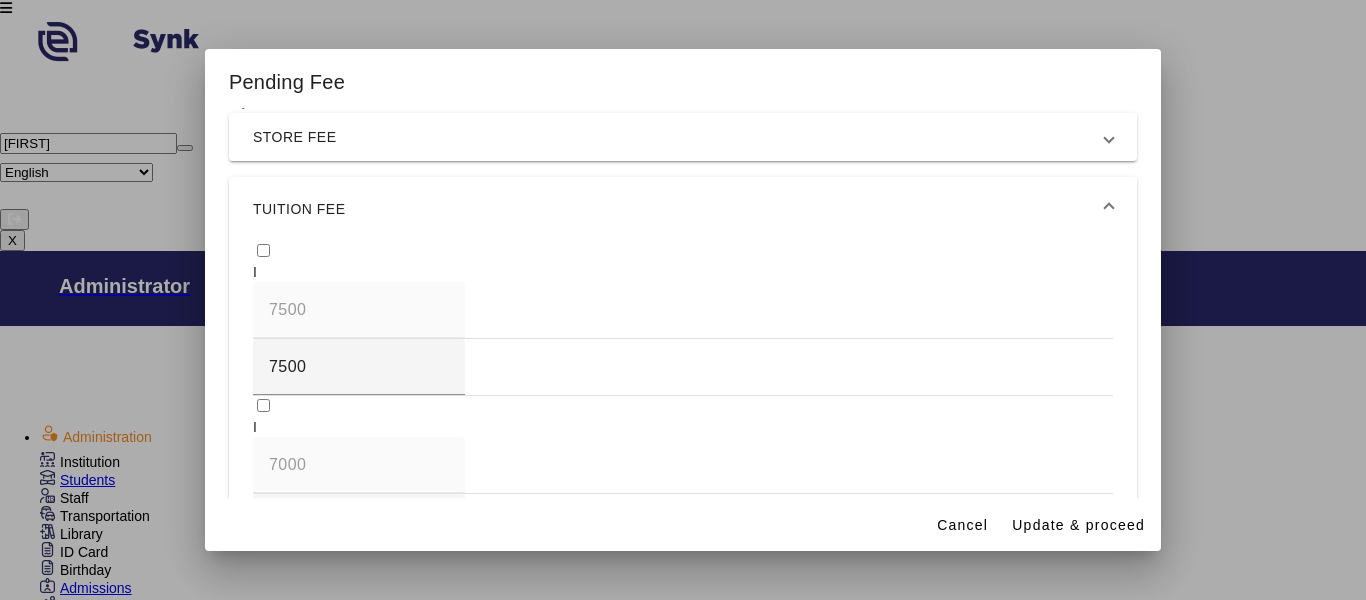 click on "VEHICLE FEE" at bounding box center [679, 762] 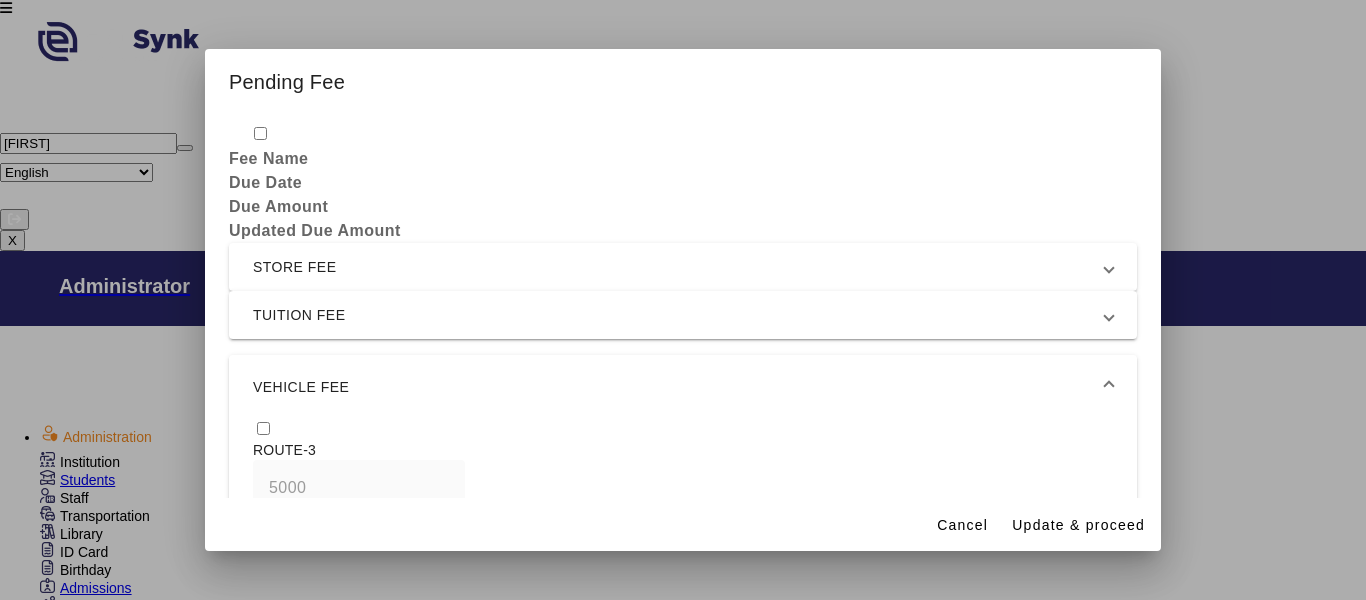 scroll, scrollTop: 0, scrollLeft: 0, axis: both 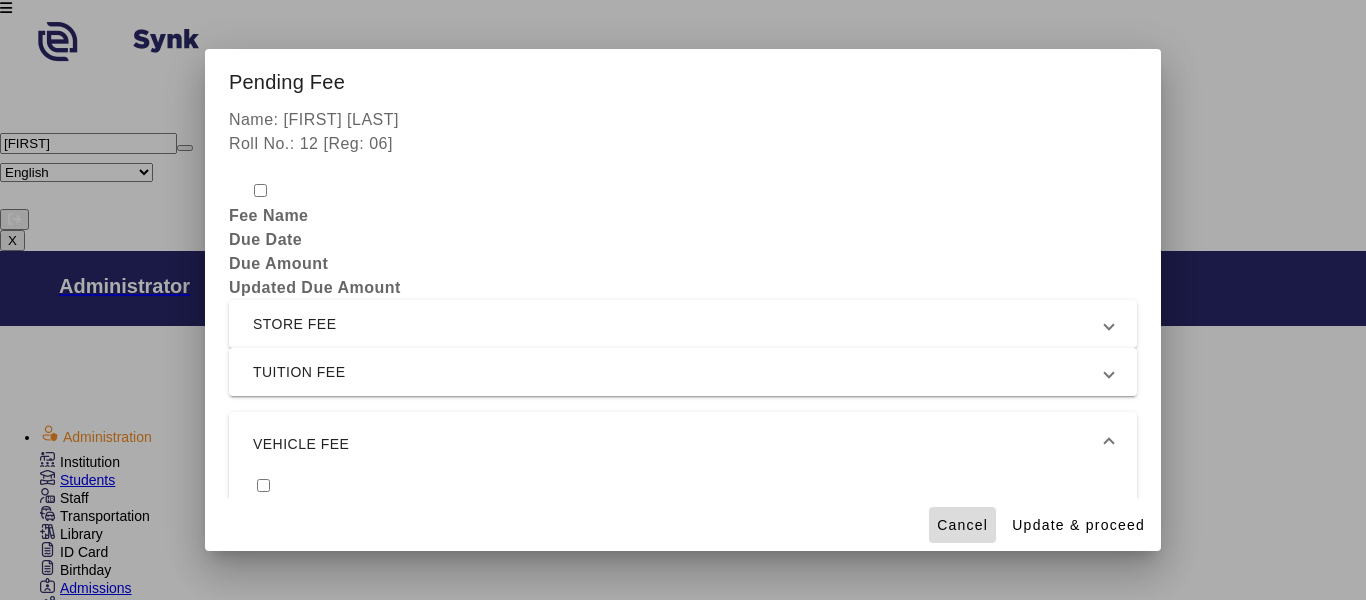 click on "Cancel" at bounding box center (962, 525) 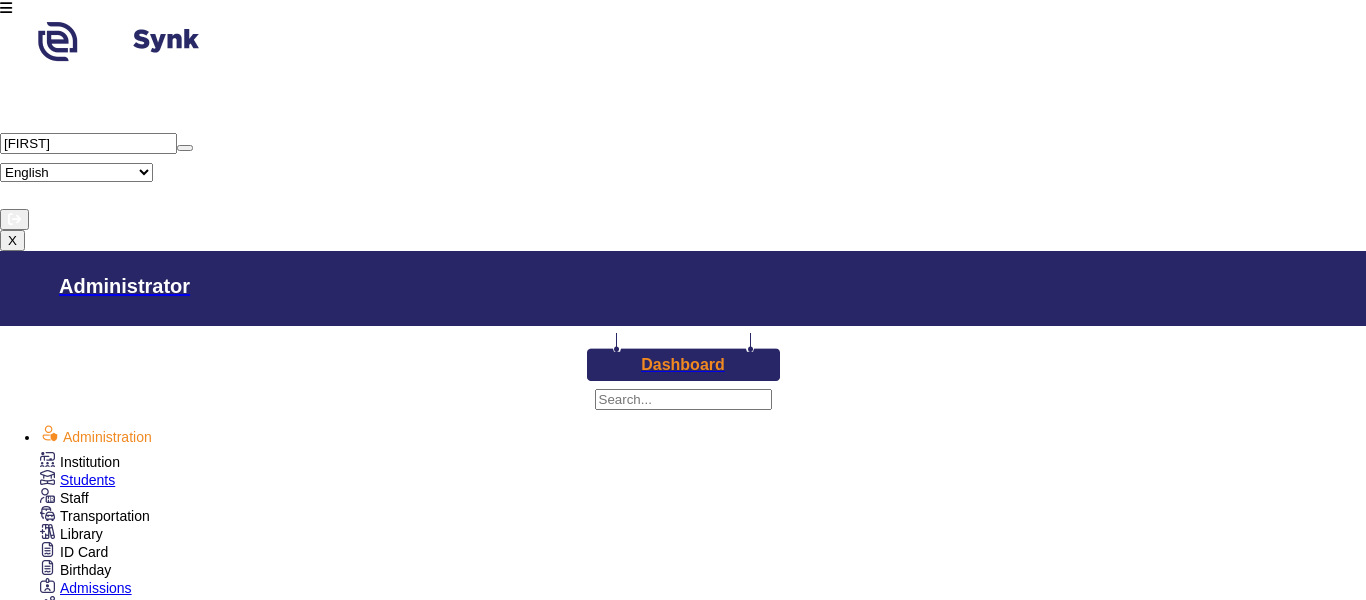 drag, startPoint x: 760, startPoint y: 306, endPoint x: 699, endPoint y: 310, distance: 61.13101 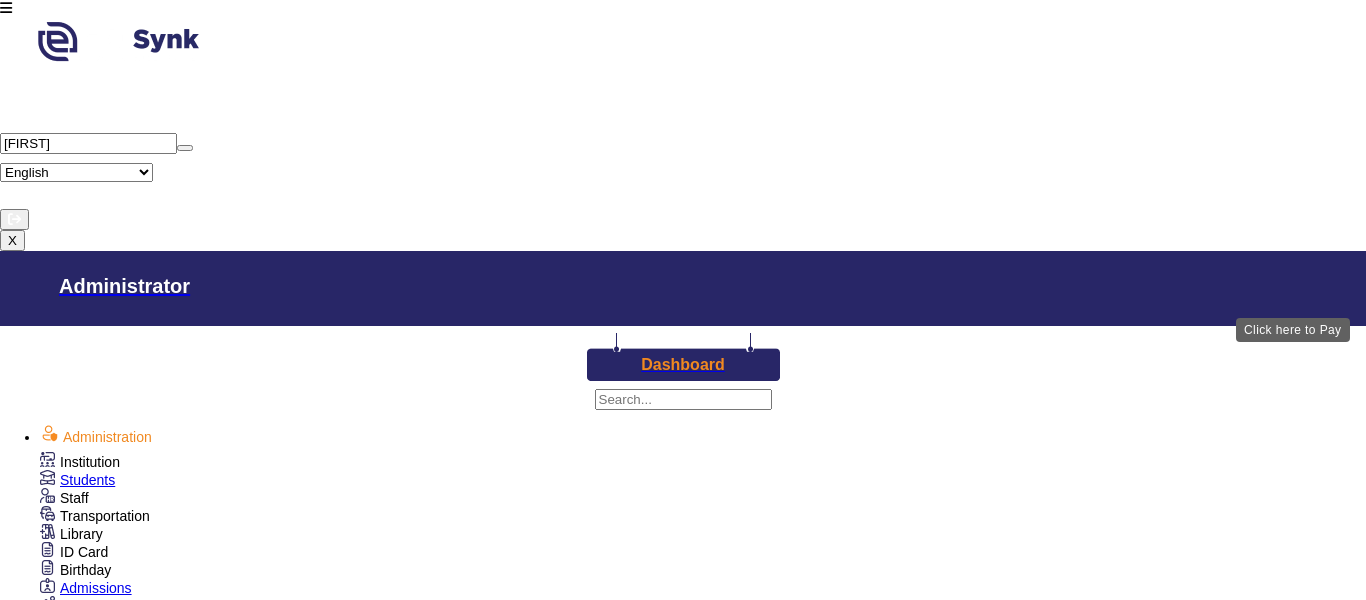 click on "View & Pay" at bounding box center (1085, 1828) 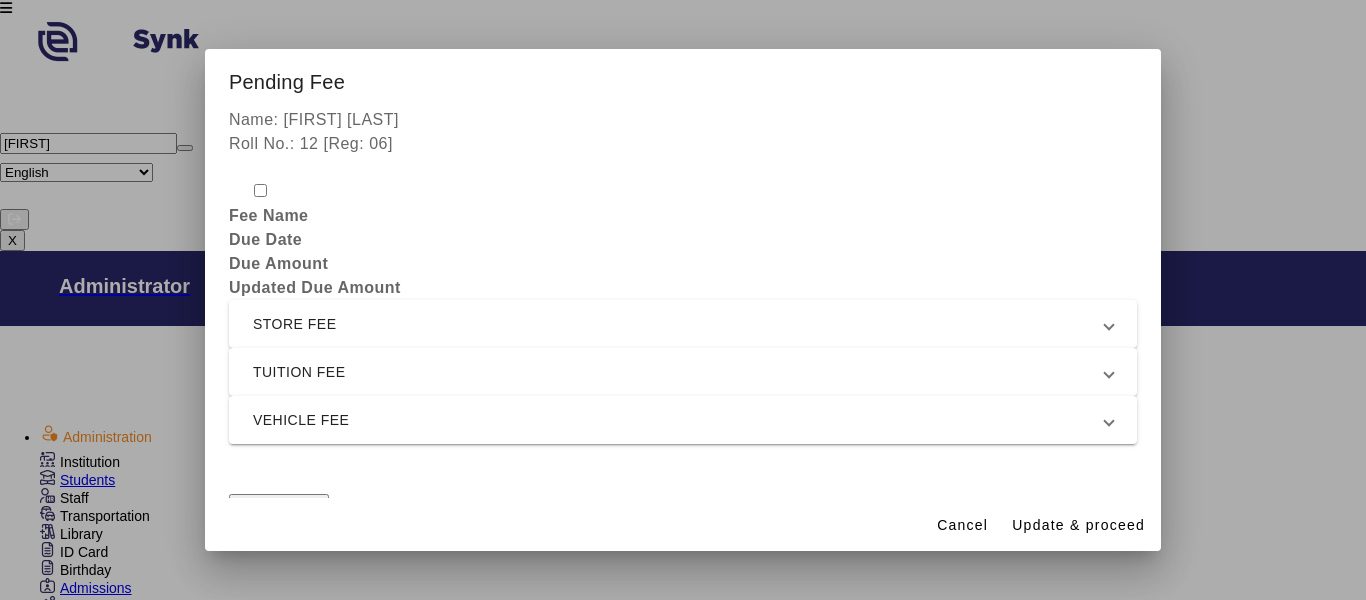 click on "Discount / Scholarship" at bounding box center [303, 528] 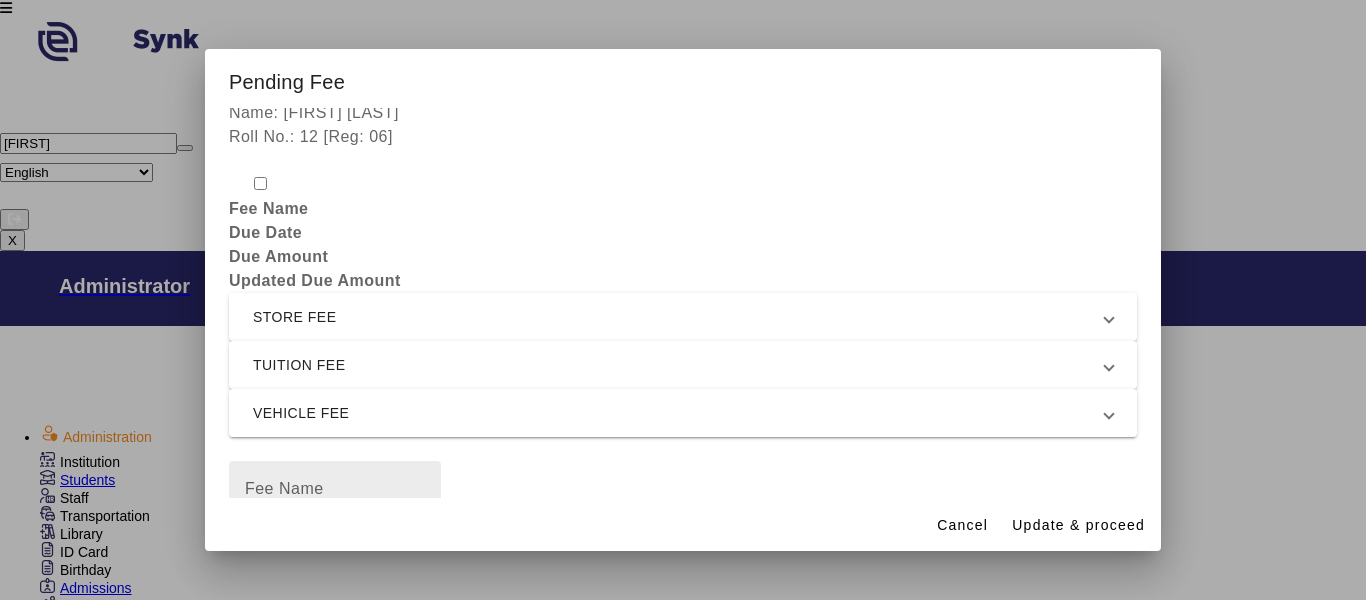 scroll, scrollTop: 8, scrollLeft: 0, axis: vertical 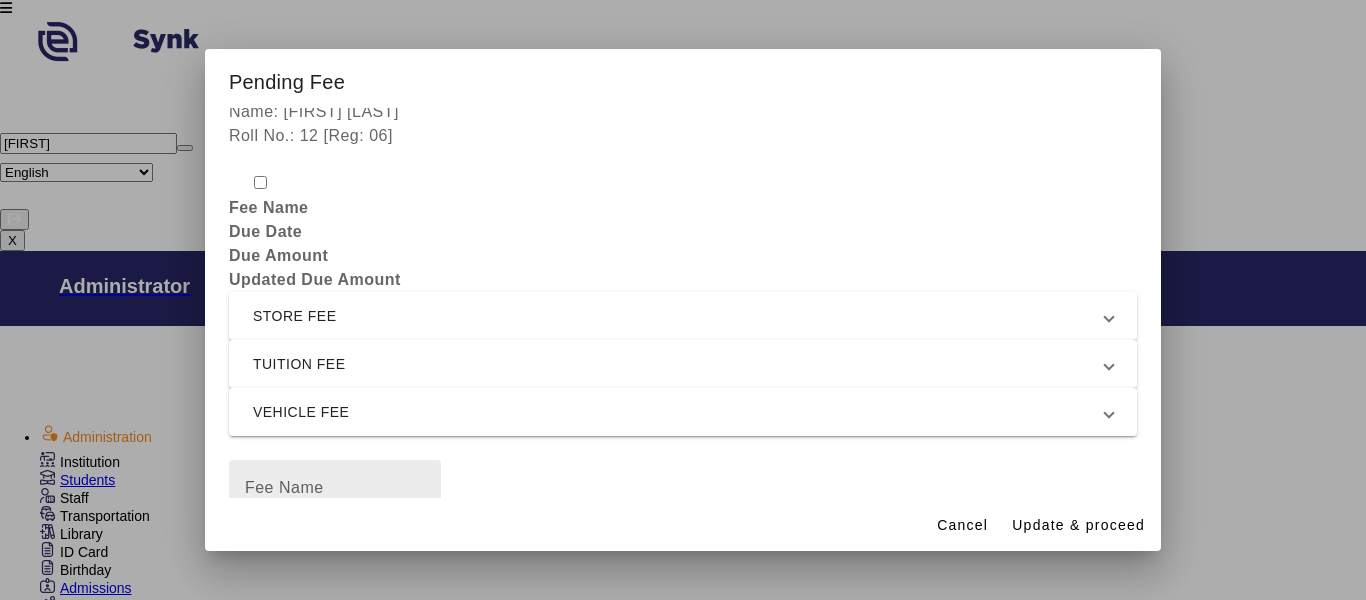 click at bounding box center [335, 488] 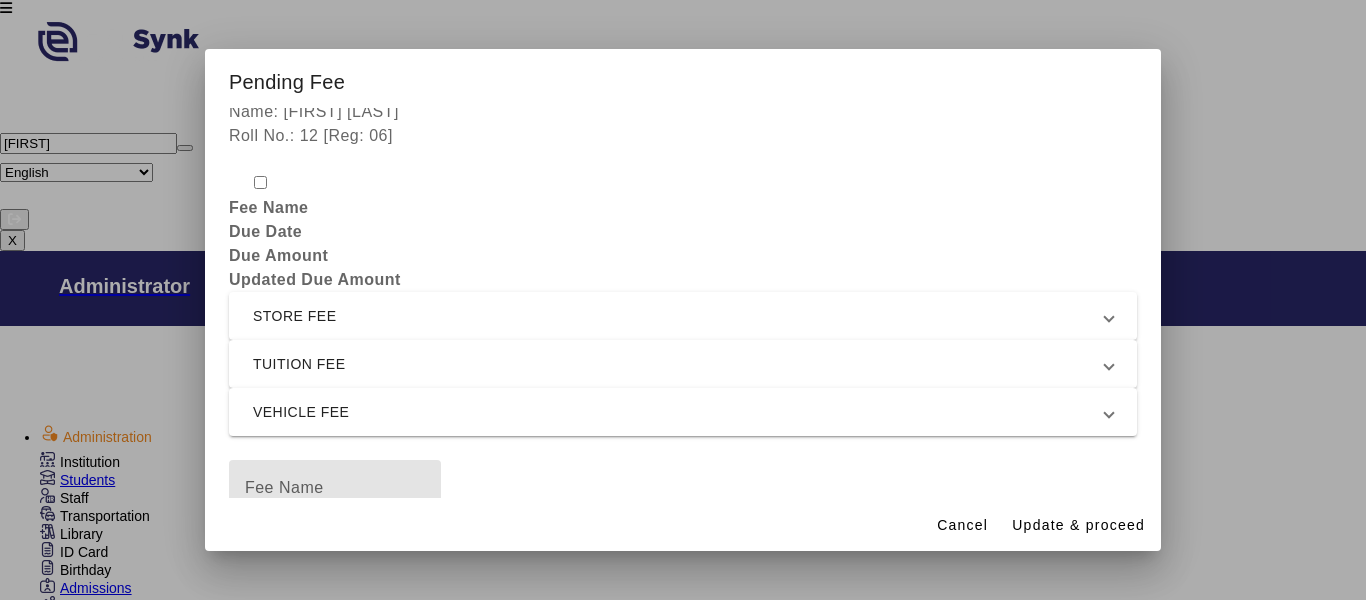 click at bounding box center [335, 488] 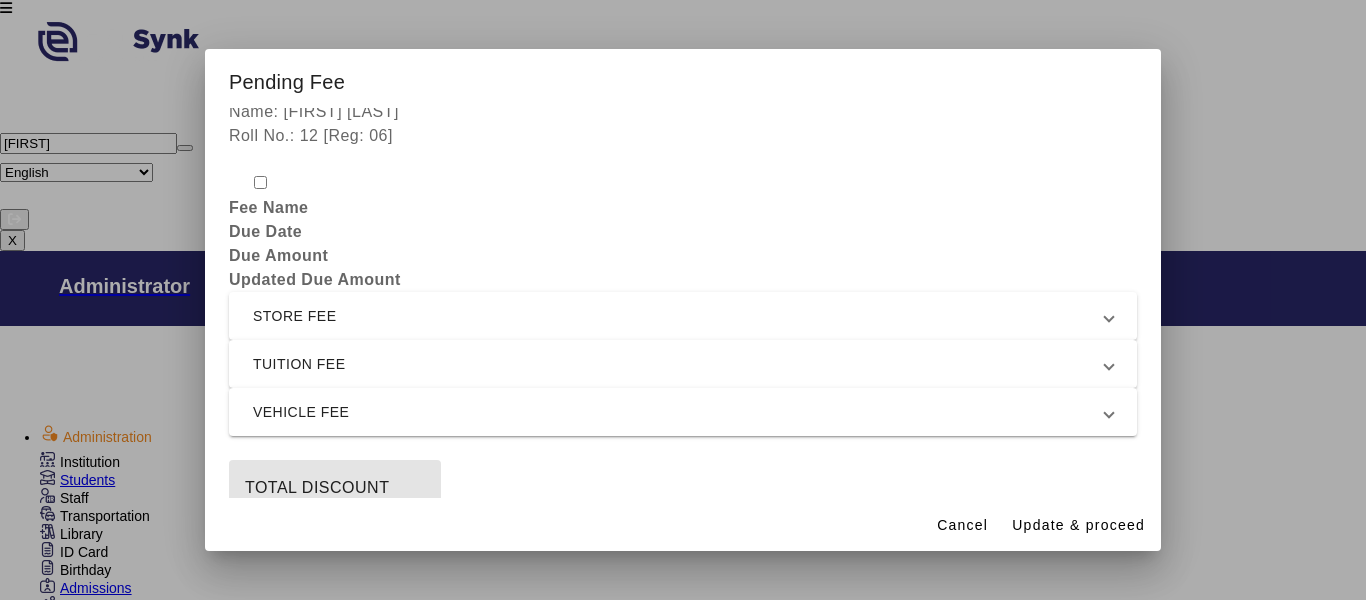 type on "TOTAL DISCOUNT" 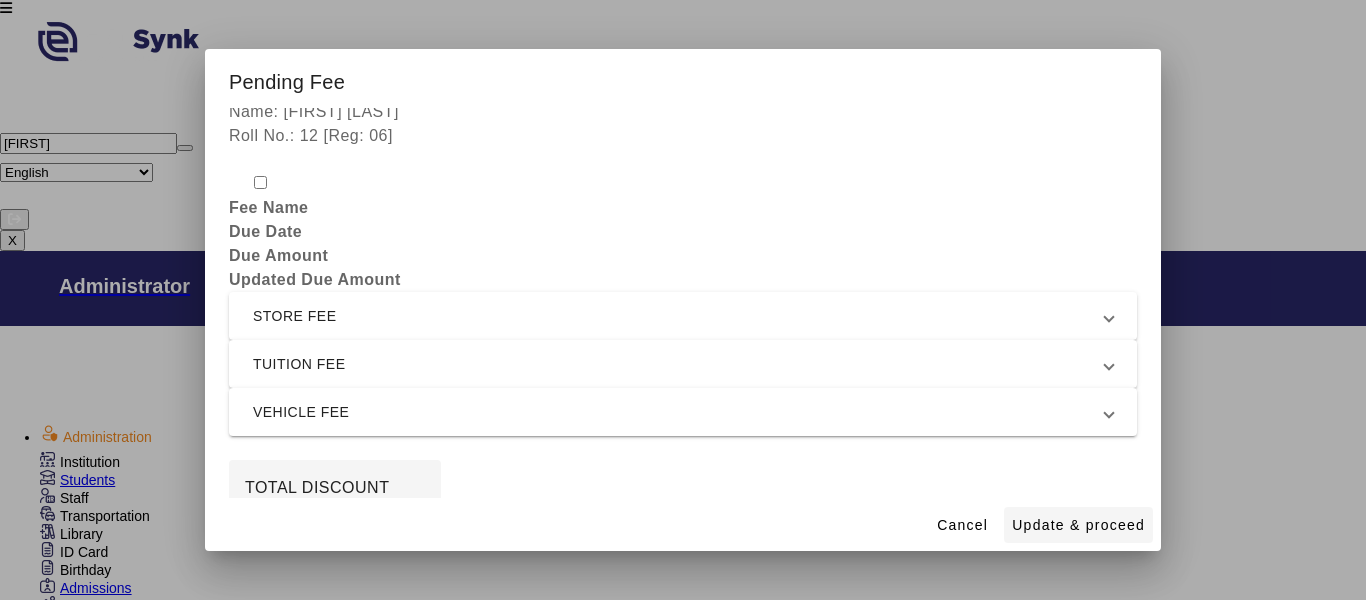 type on "3600" 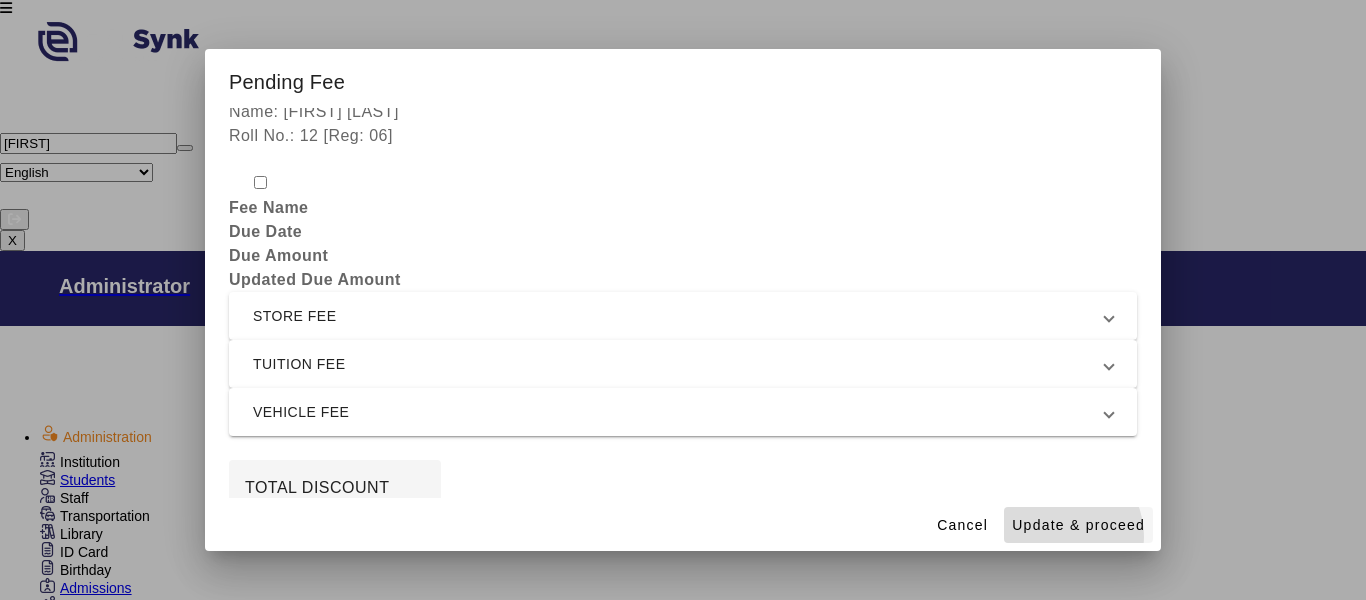 click at bounding box center (1078, 525) 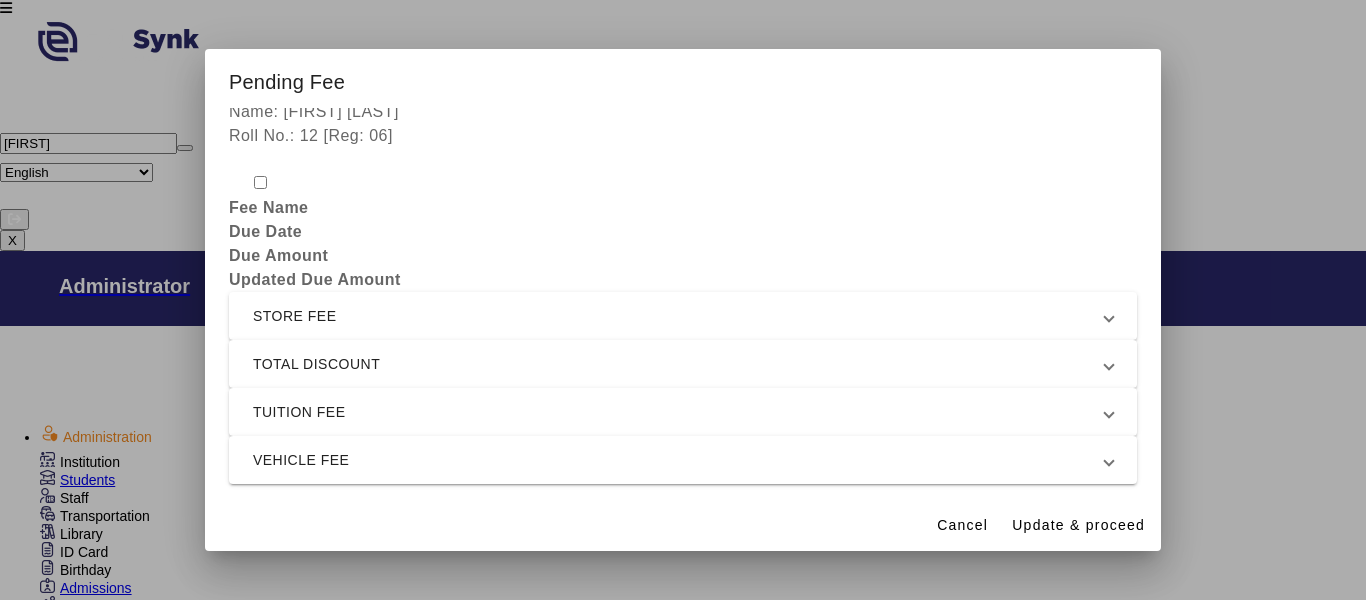 scroll, scrollTop: 0, scrollLeft: 0, axis: both 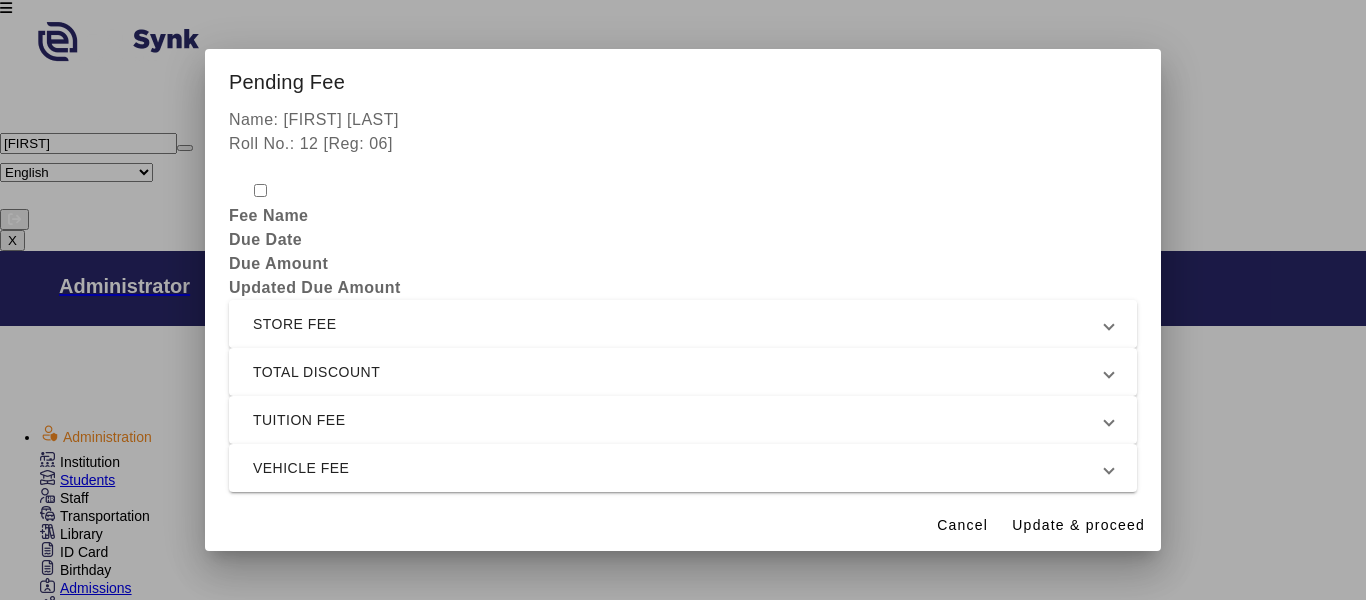 click on "STORE FEE" at bounding box center (679, 324) 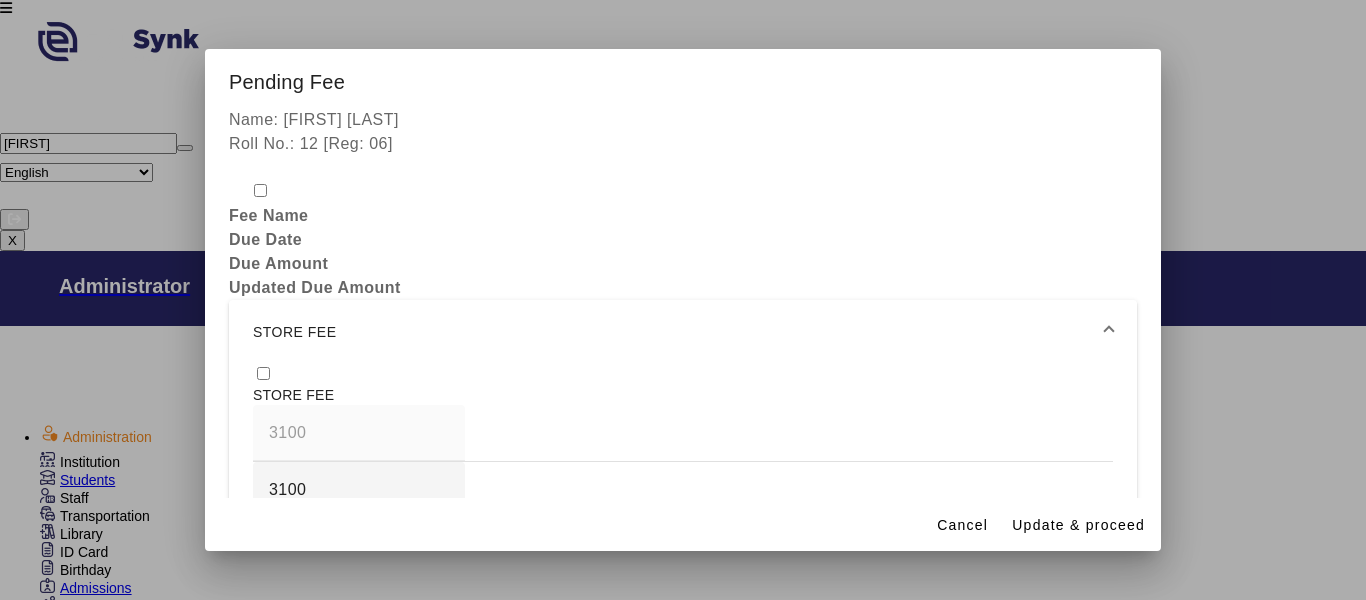 click on "STORE FEE" at bounding box center [679, 332] 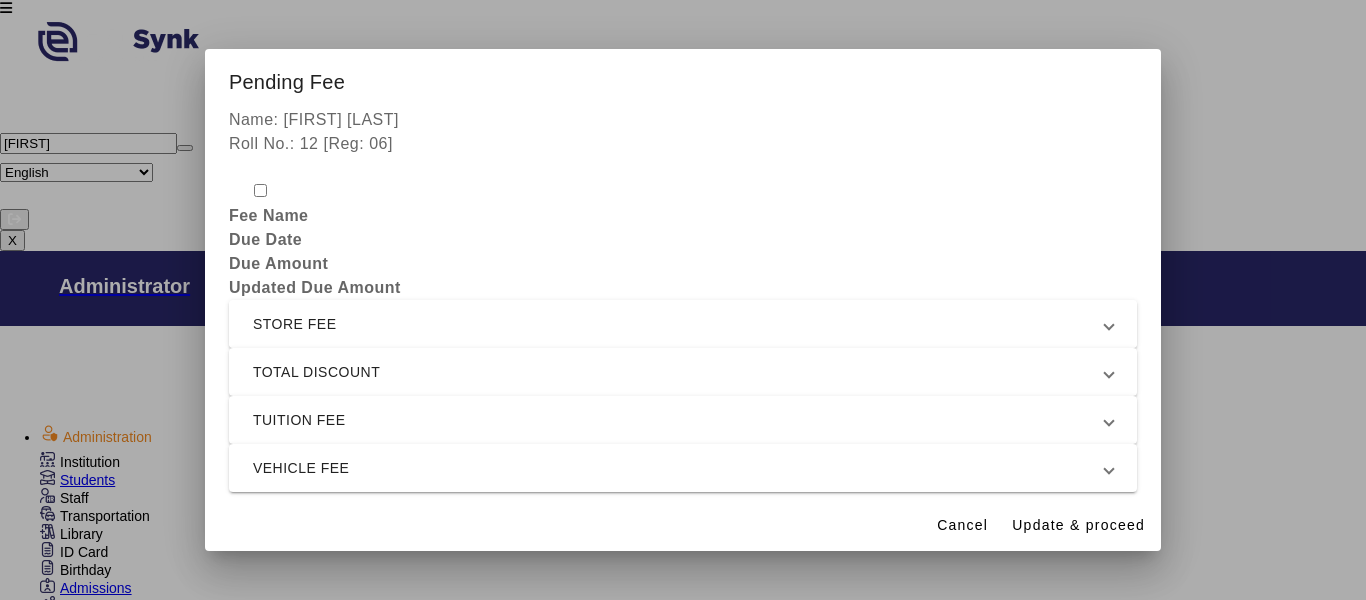 click on "STORE FEE" at bounding box center (679, 324) 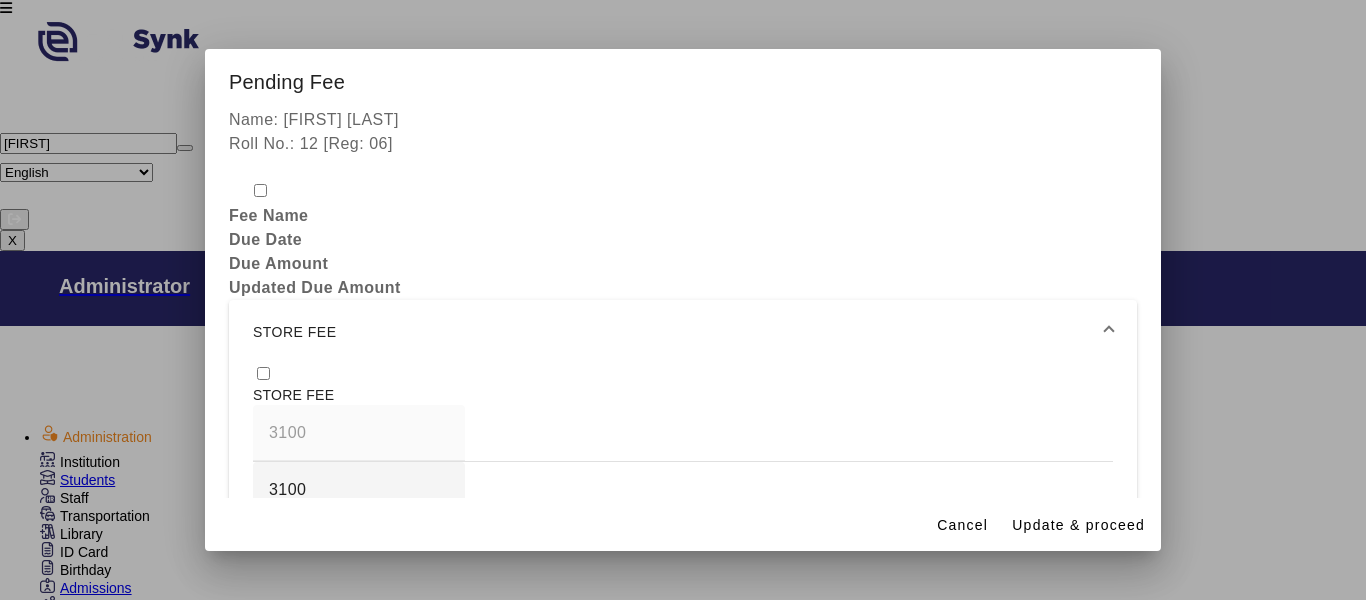 click at bounding box center (263, 373) 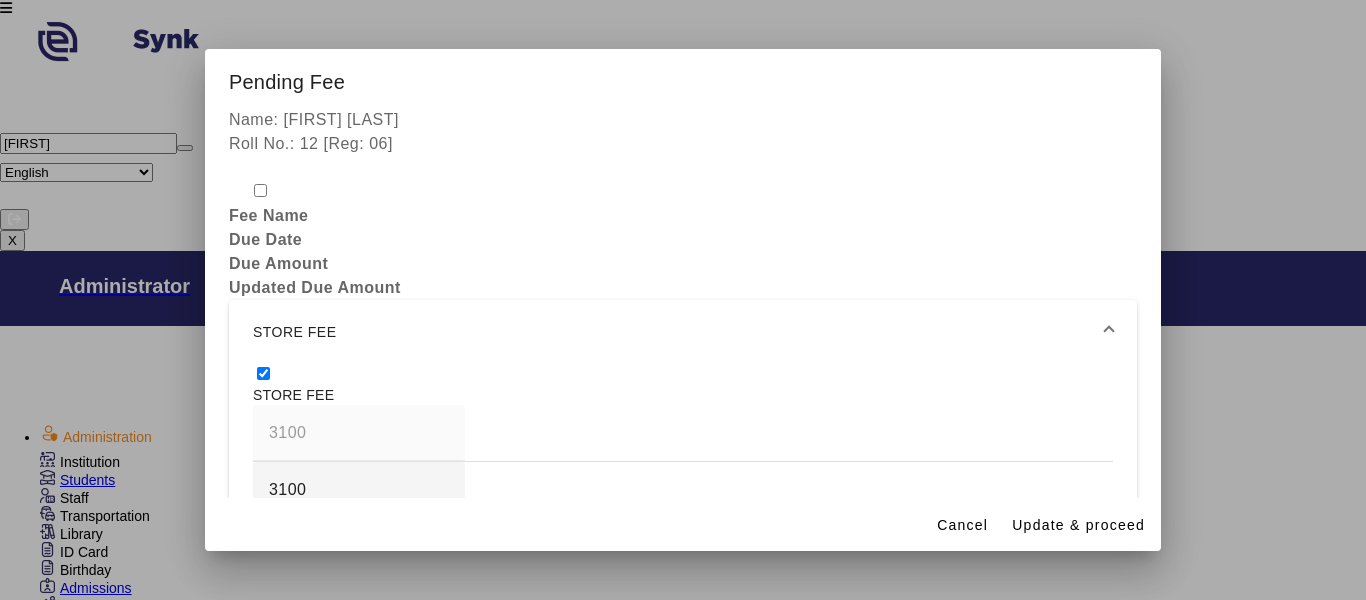 click on "TUITION FEE" at bounding box center [679, 623] 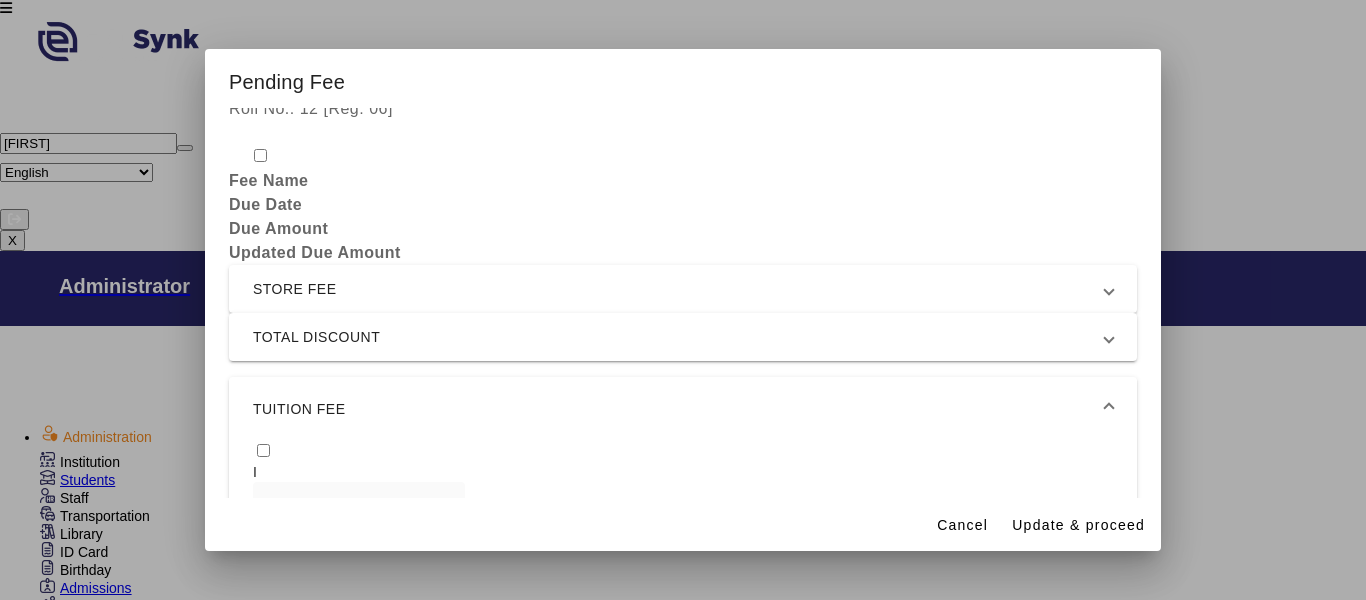 scroll, scrollTop: 0, scrollLeft: 0, axis: both 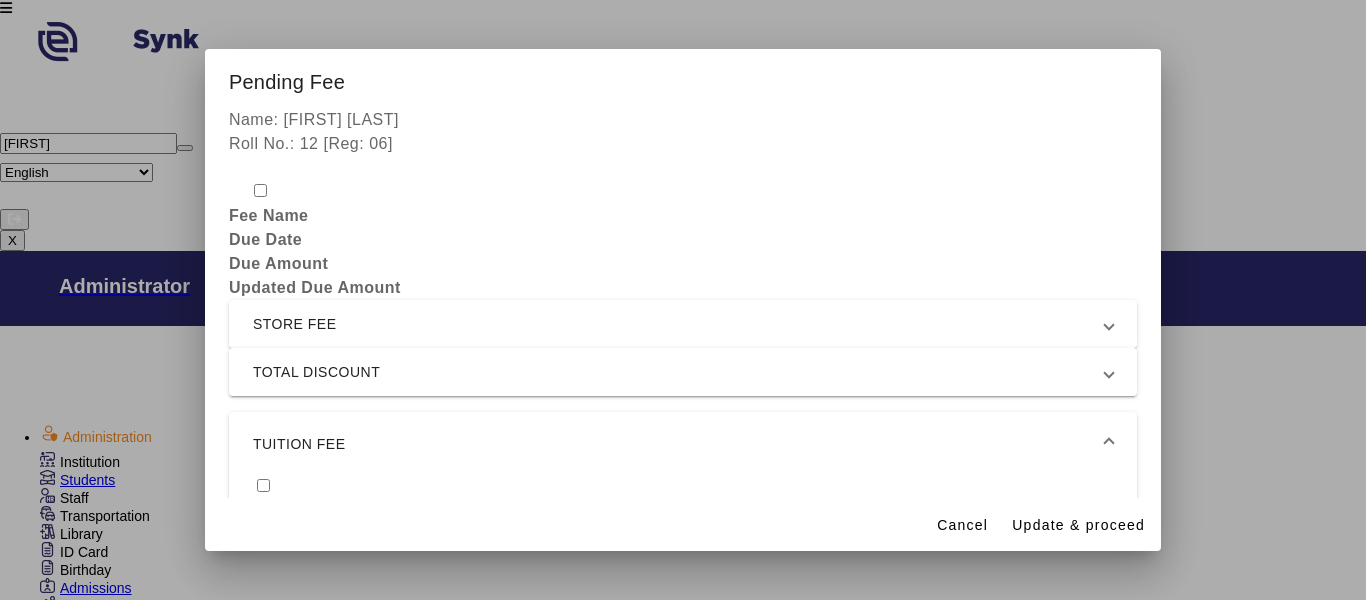 click on "STORE FEE" at bounding box center [679, 324] 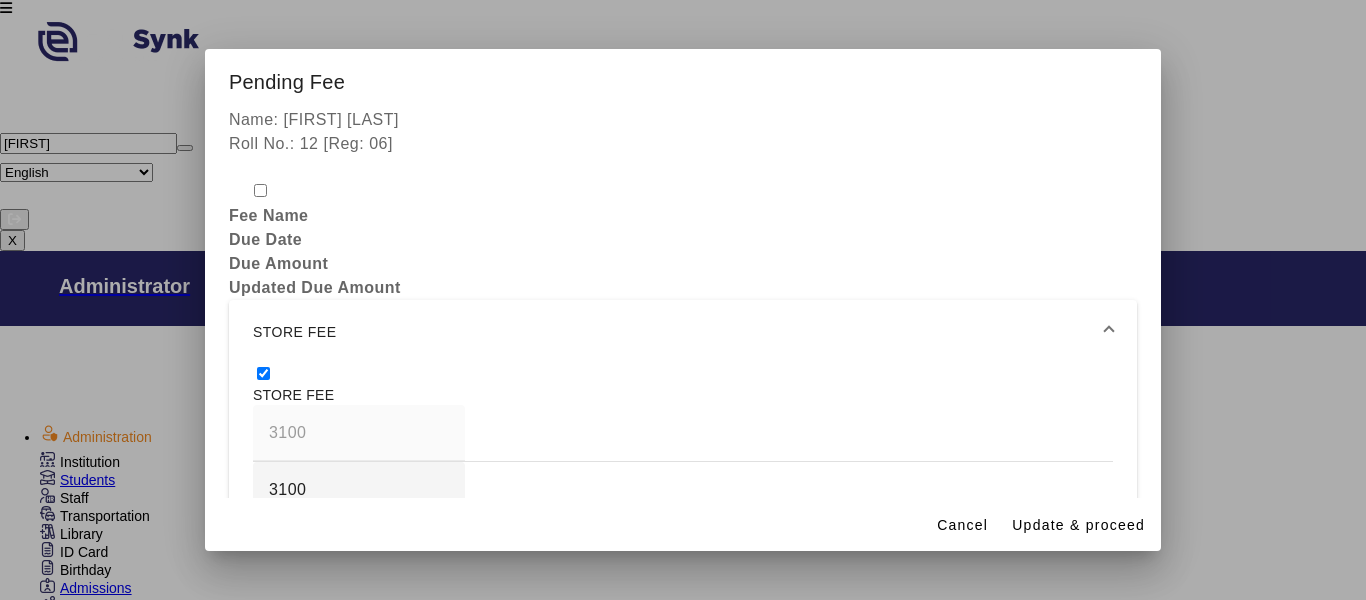 click at bounding box center [263, 373] 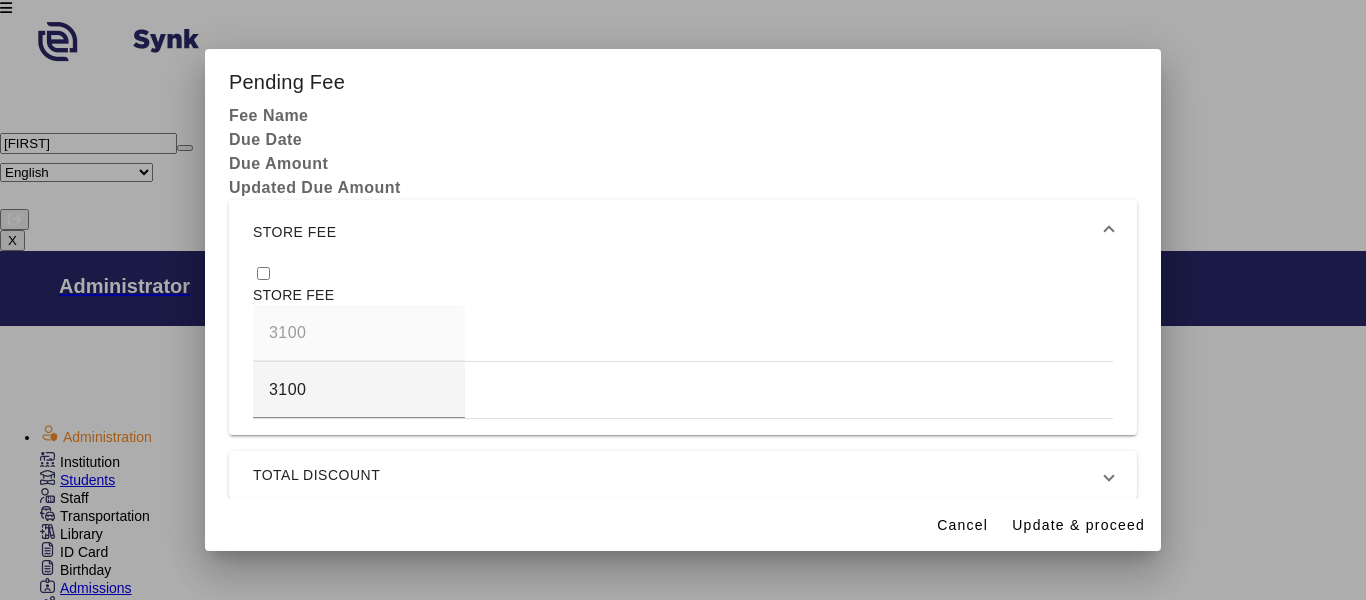 click on "TUITION FEE" at bounding box center (679, 523) 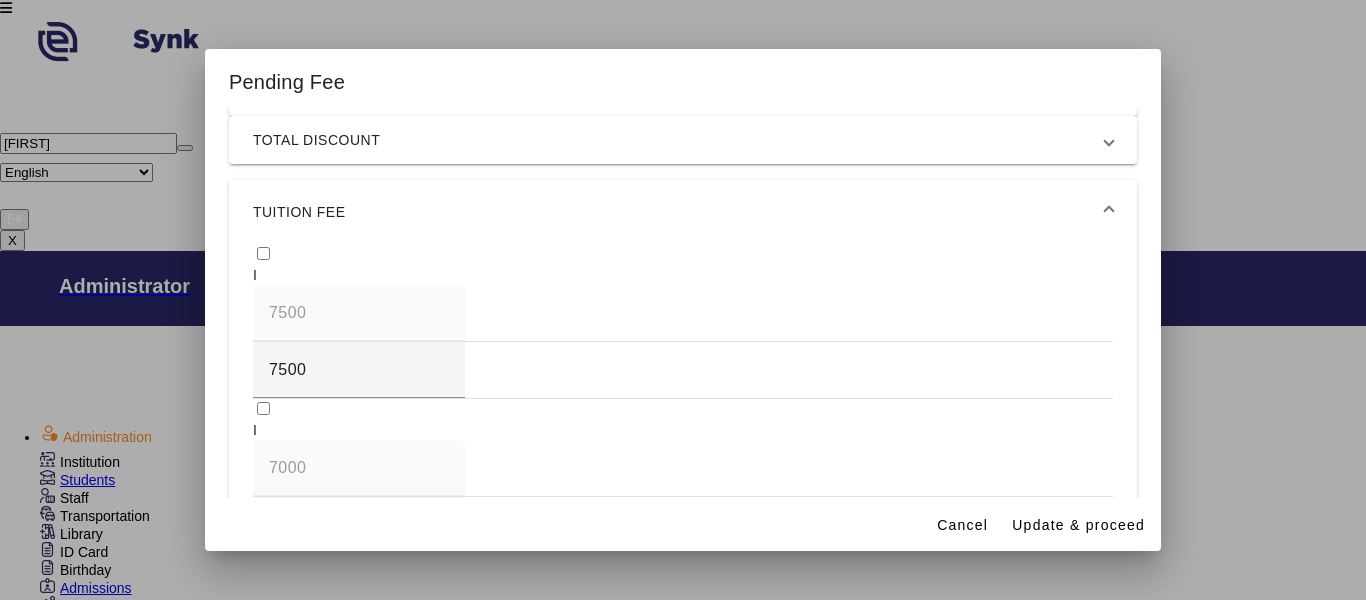 scroll, scrollTop: 235, scrollLeft: 0, axis: vertical 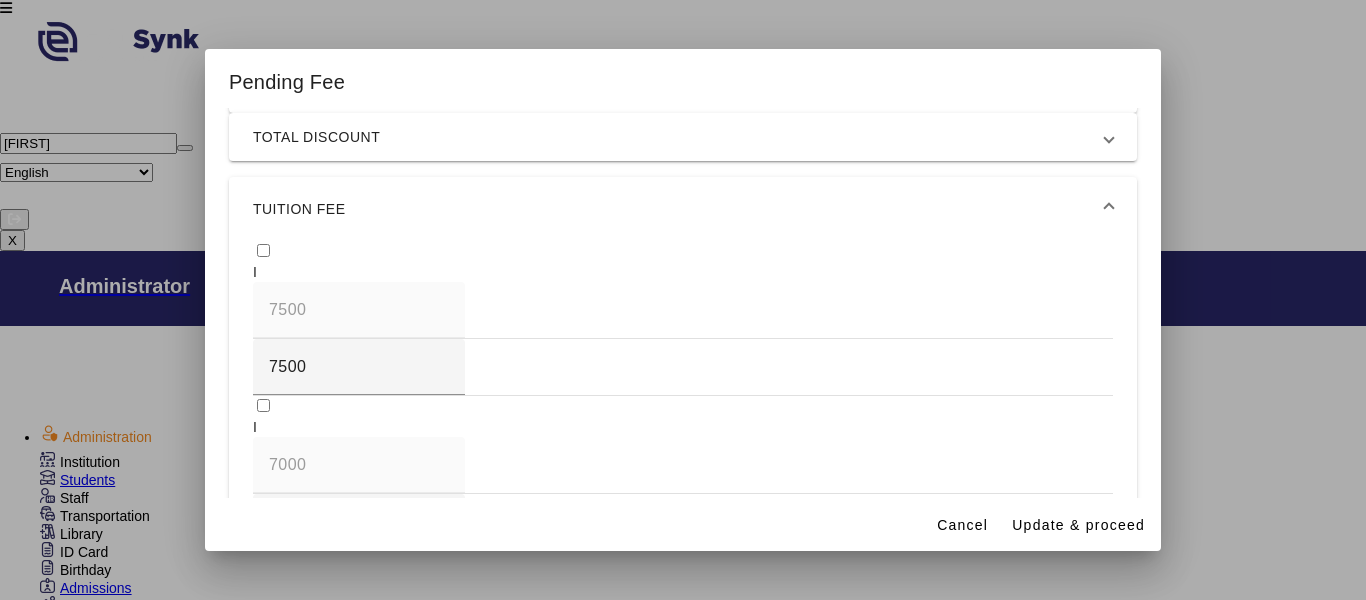 click at bounding box center (683, 251) 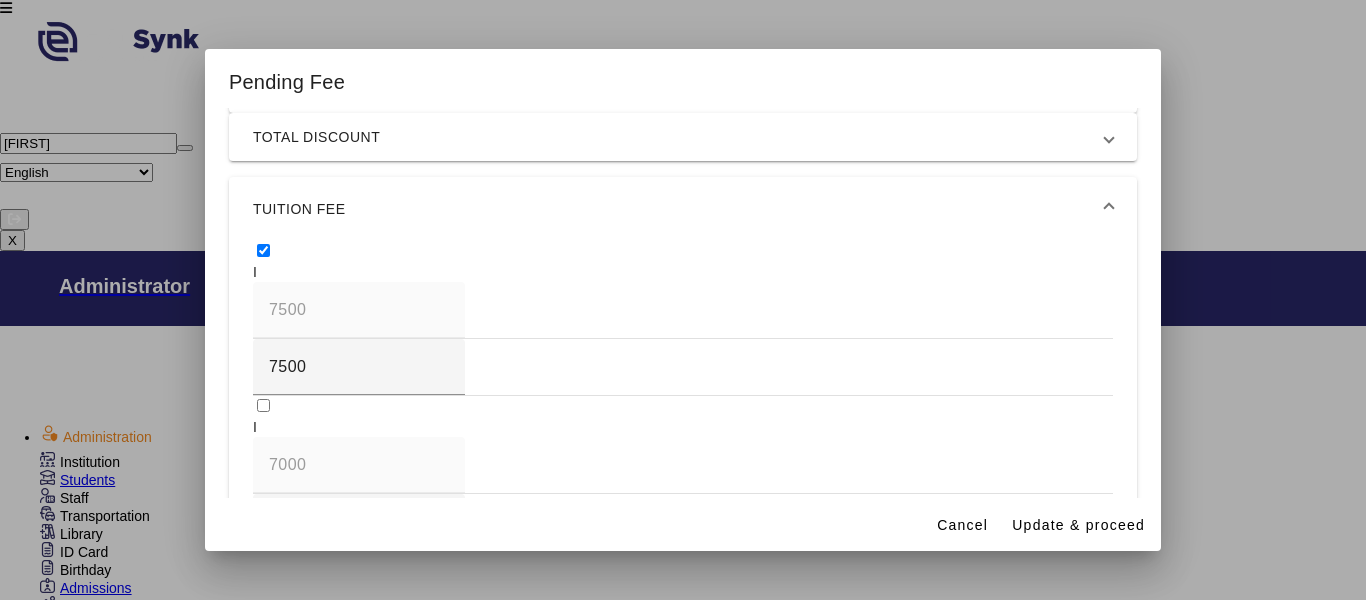 click at bounding box center (263, 405) 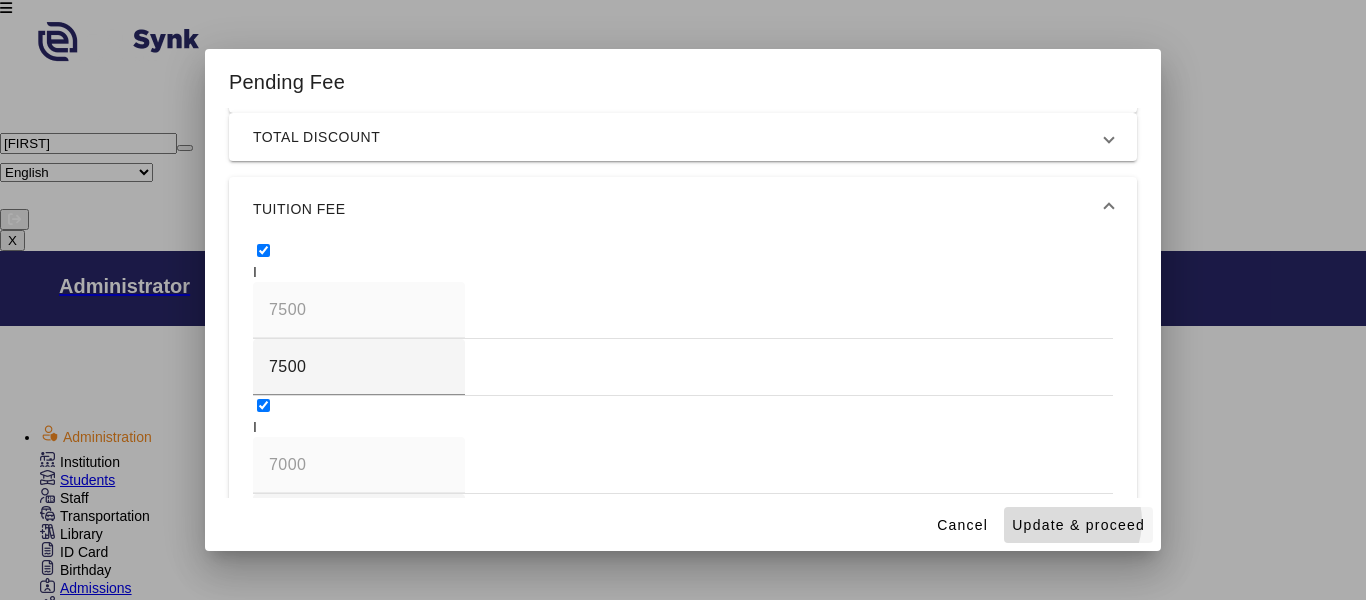 click on "Update & proceed" at bounding box center (1078, 525) 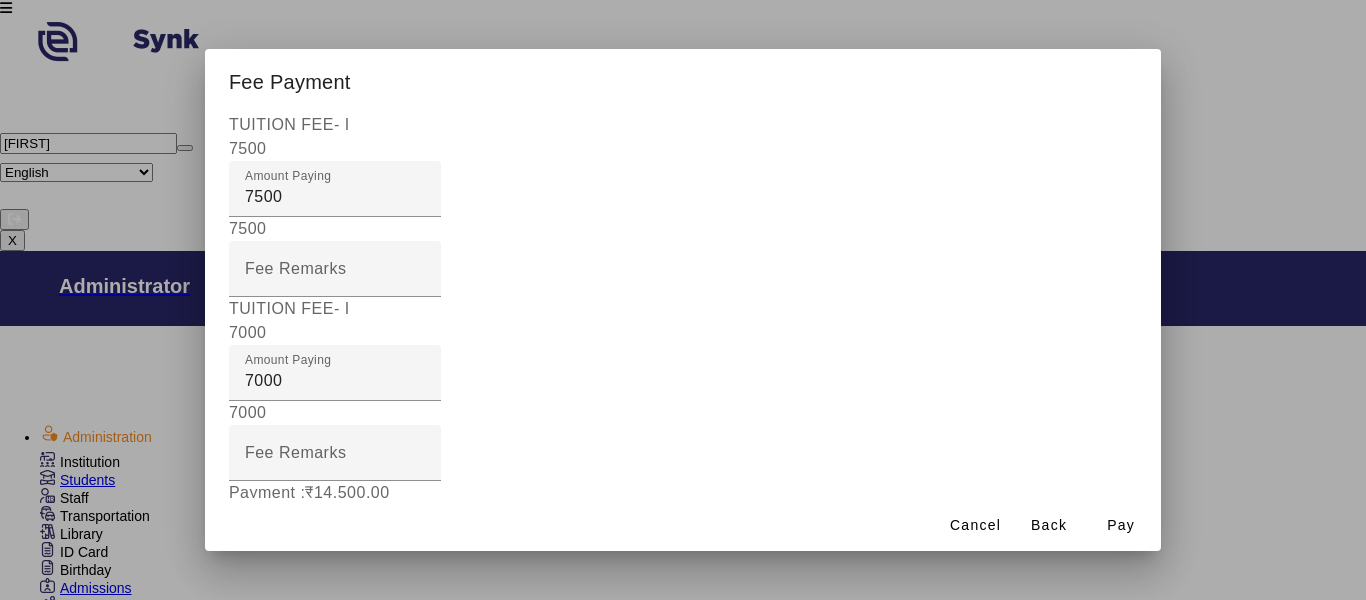 scroll, scrollTop: 22, scrollLeft: 0, axis: vertical 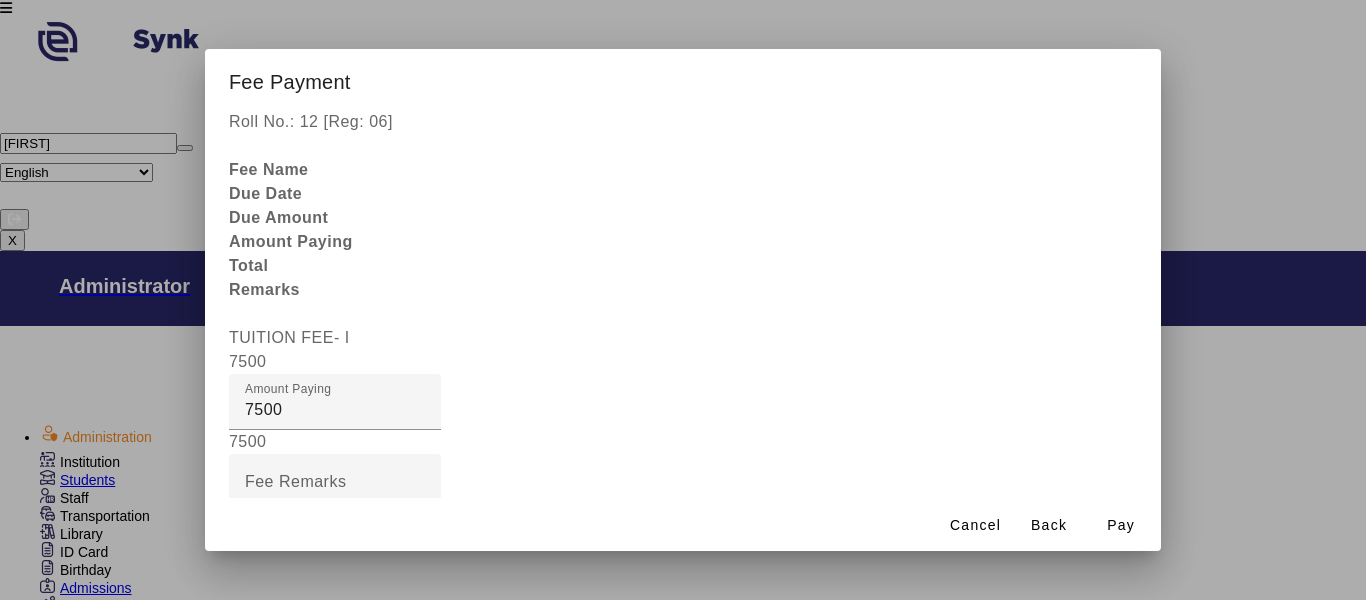 drag, startPoint x: 510, startPoint y: 298, endPoint x: 431, endPoint y: 298, distance: 79 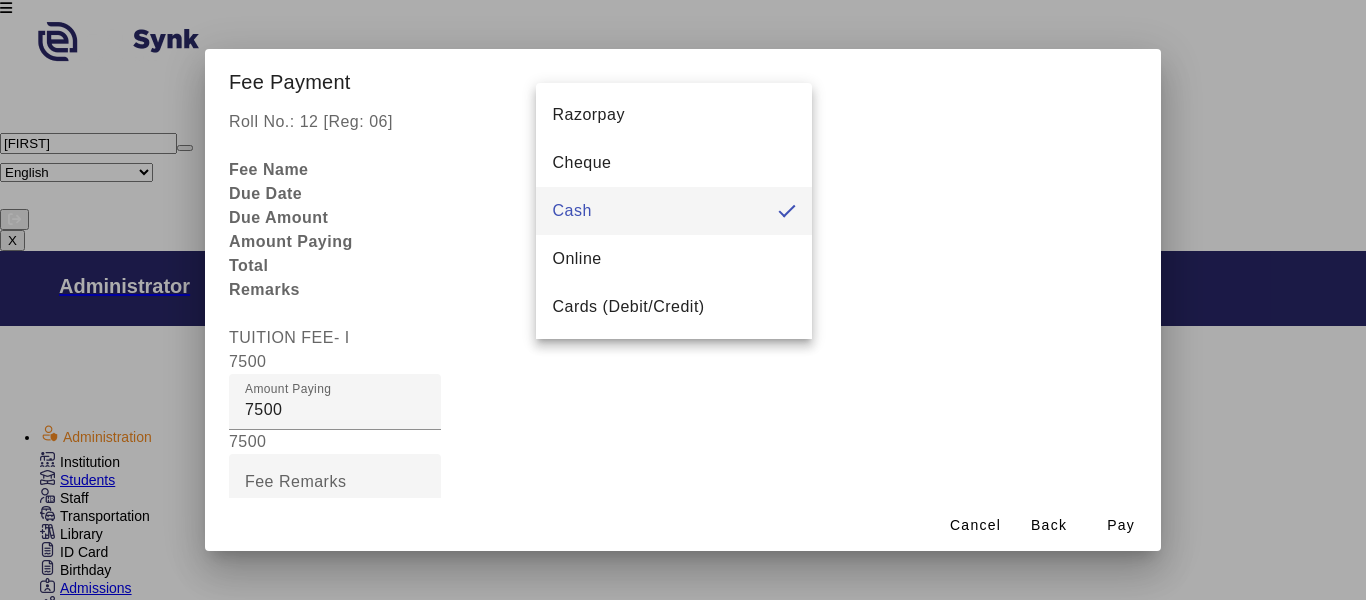 click at bounding box center [683, 300] 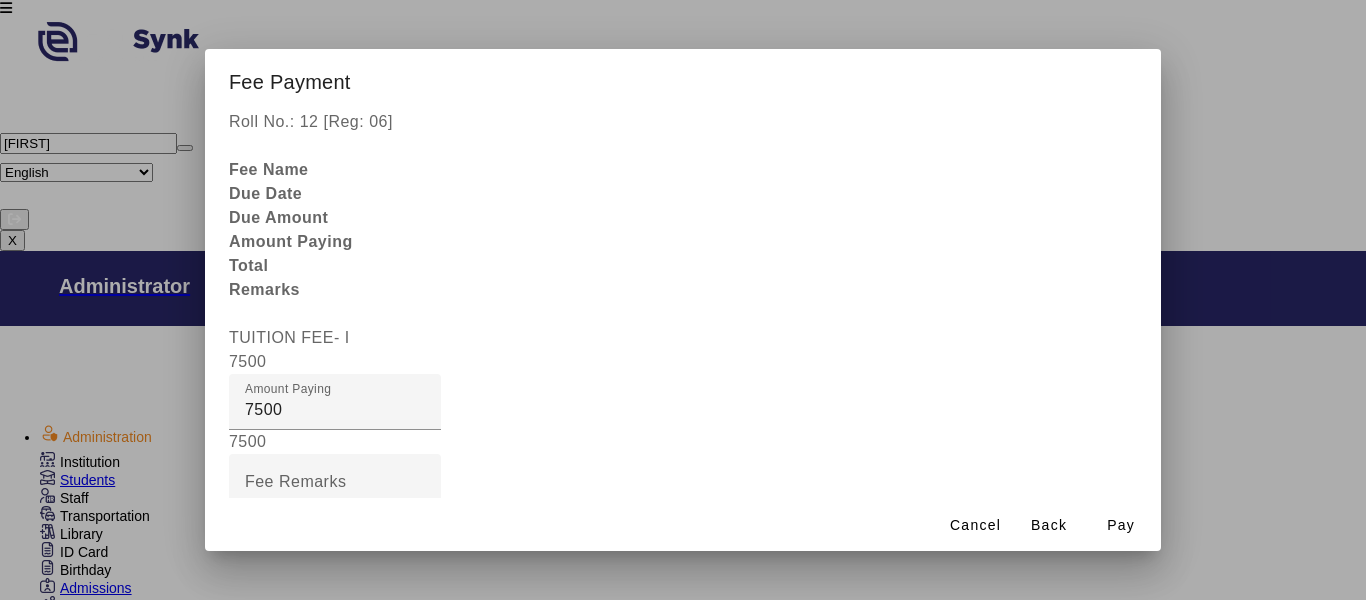 click on "Receipt Remarks" at bounding box center [310, 913] 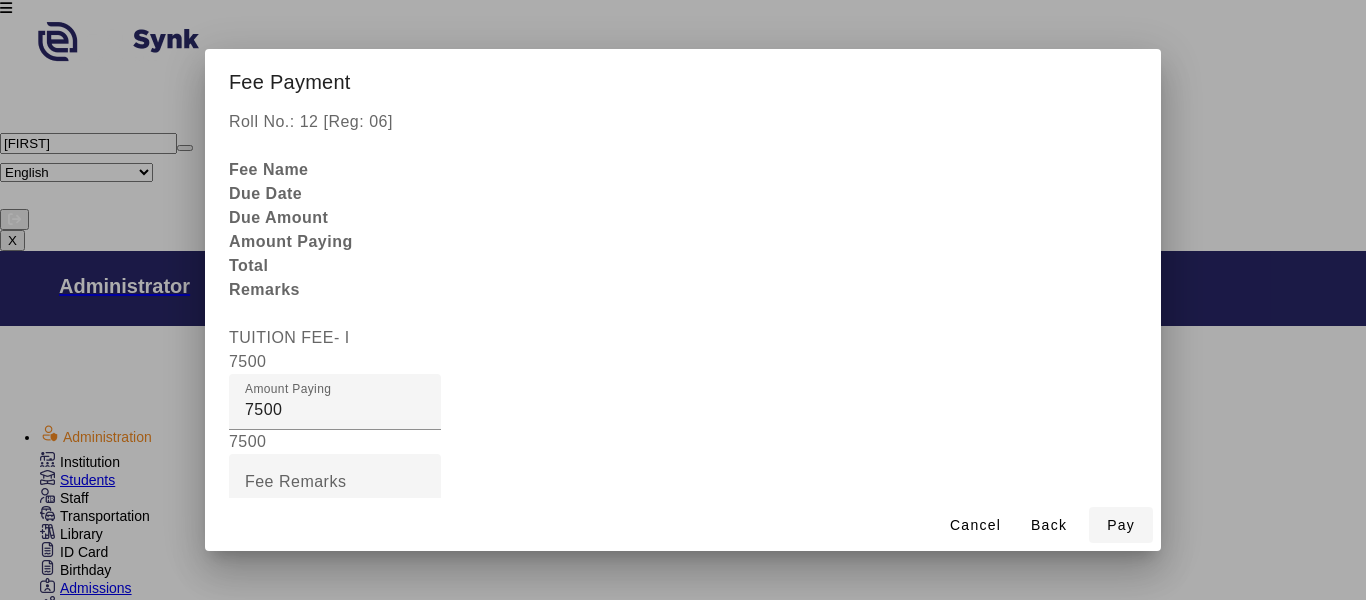 click on "Pay" at bounding box center [1121, 525] 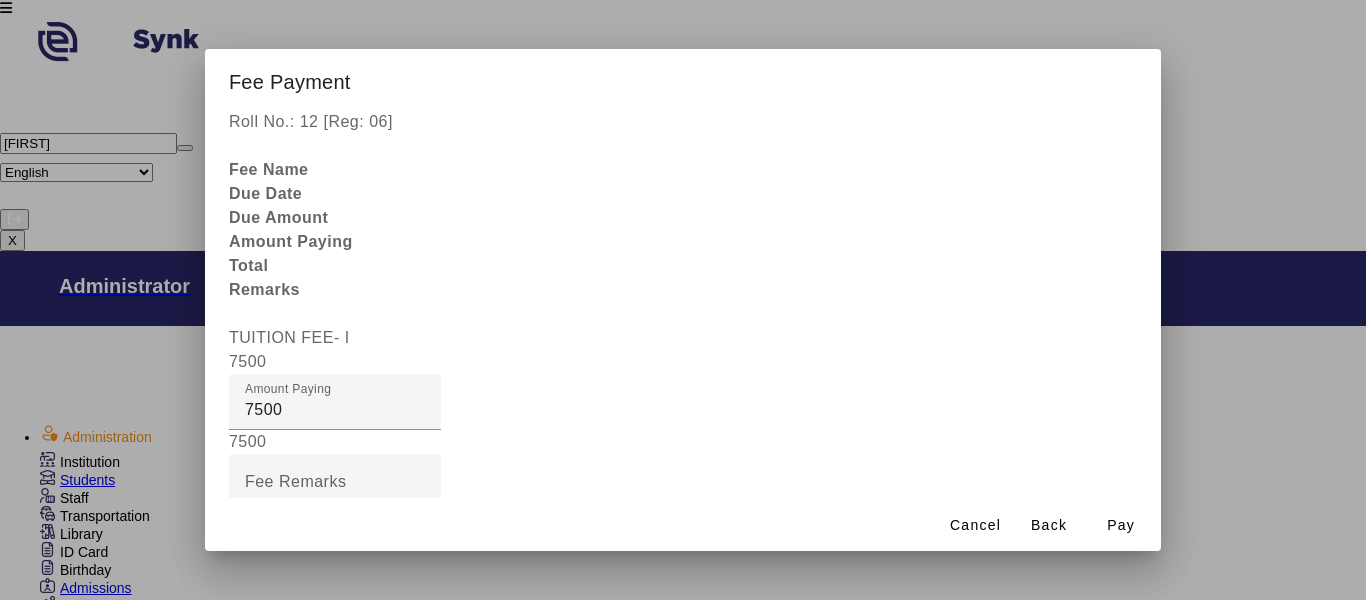 scroll, scrollTop: 0, scrollLeft: 0, axis: both 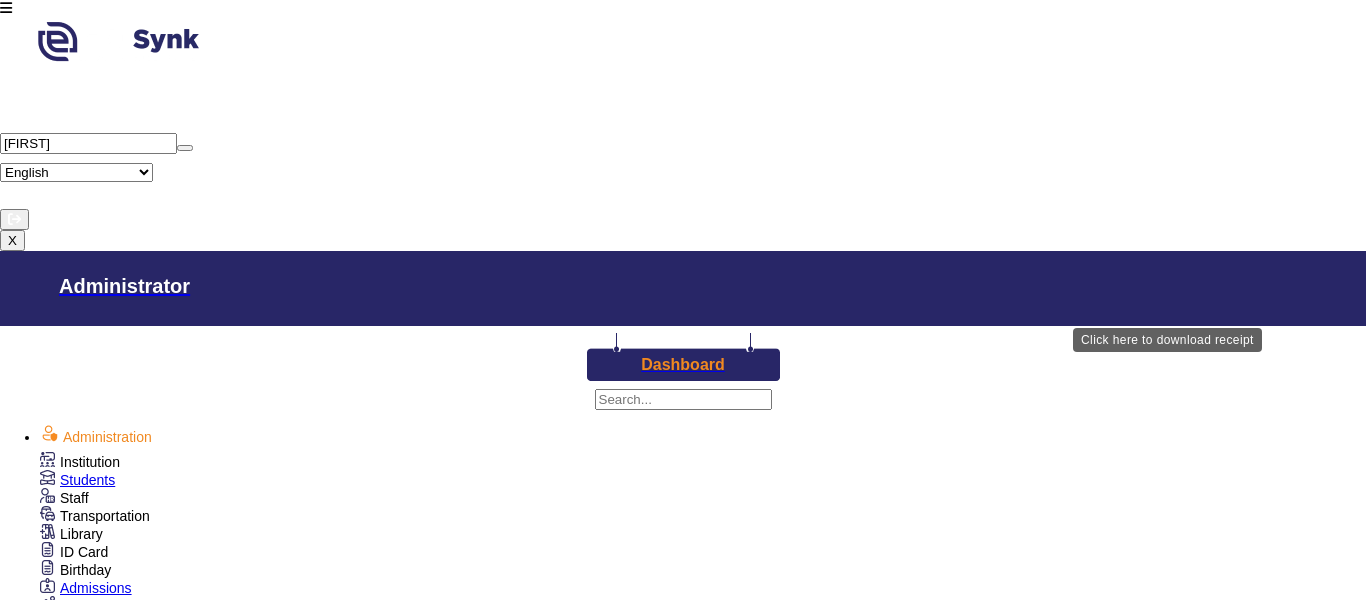 click on "Download Receipt" at bounding box center [957, 2400] 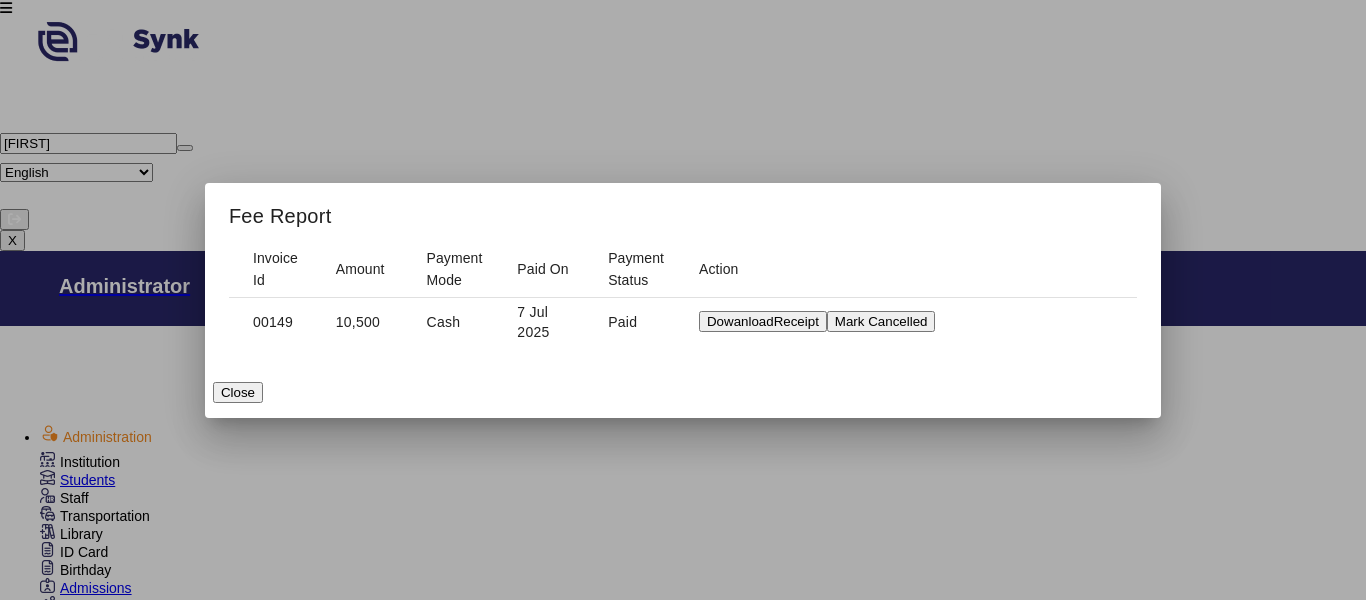 click on "DowanloadReceipt" at bounding box center (763, 321) 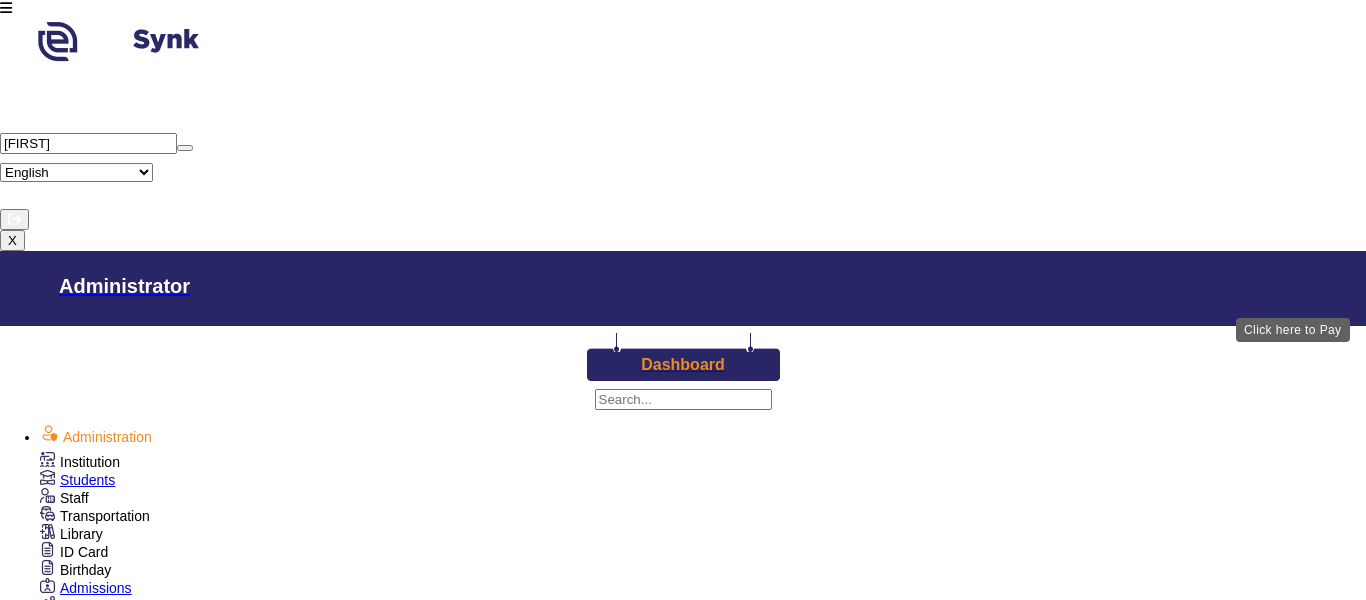 click on "View & Pay" at bounding box center [1085, 2400] 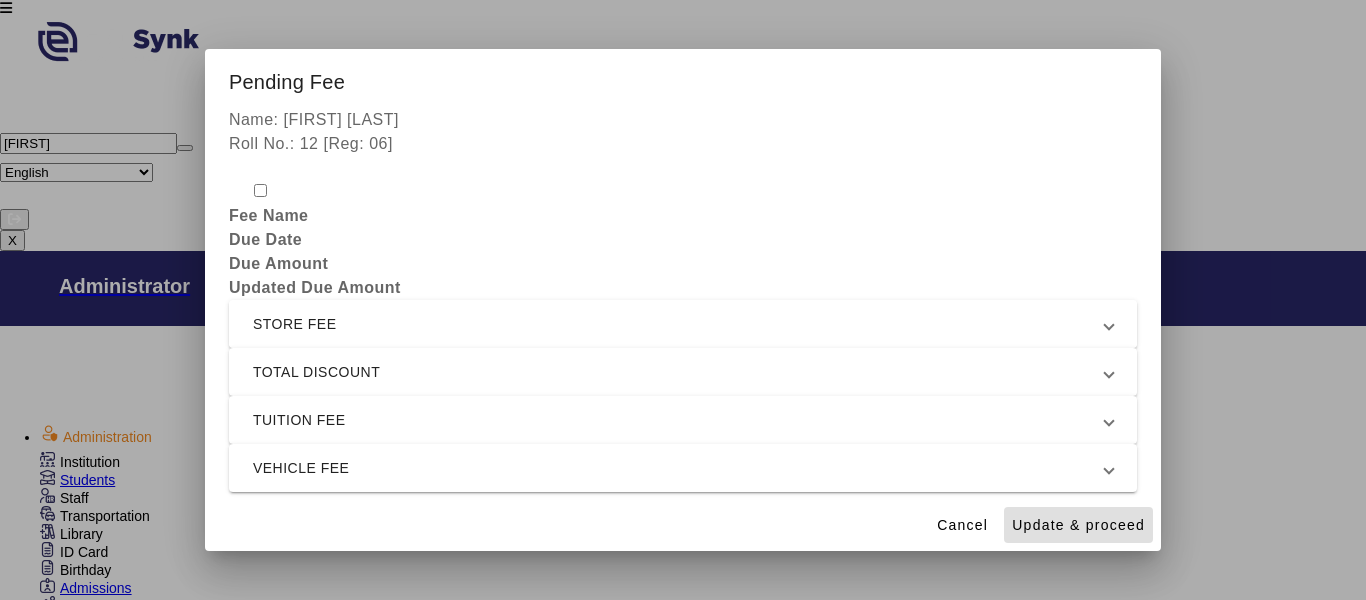 click on "STORE FEE" at bounding box center [679, 324] 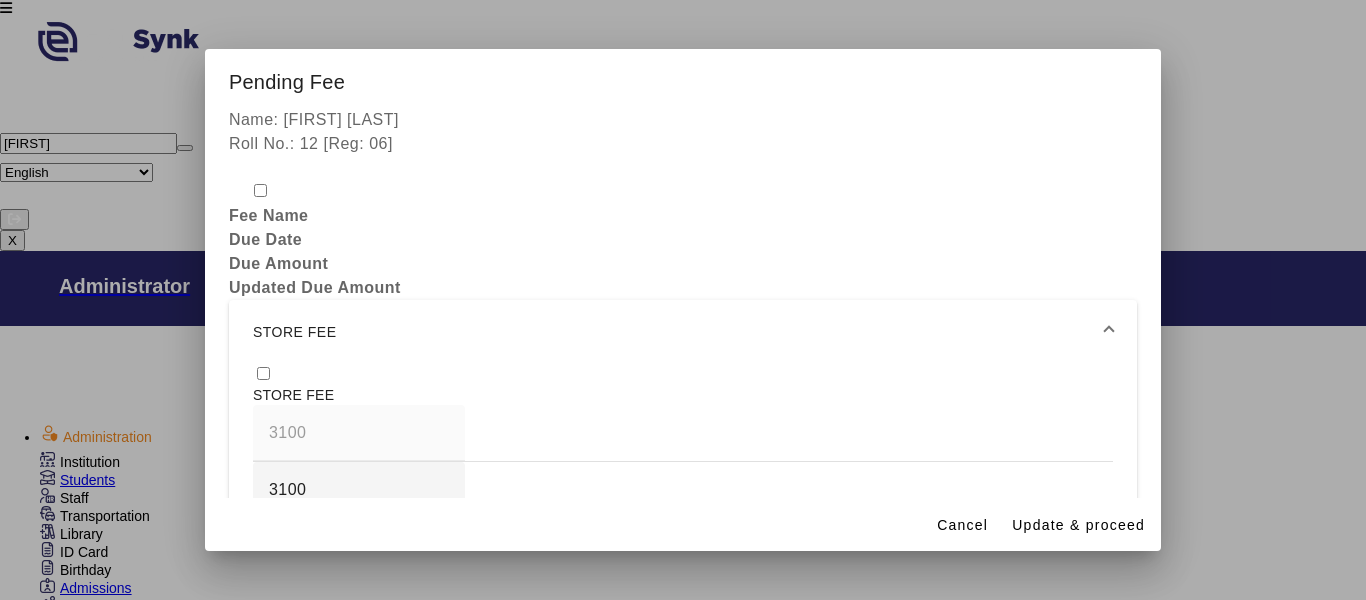 click at bounding box center [263, 373] 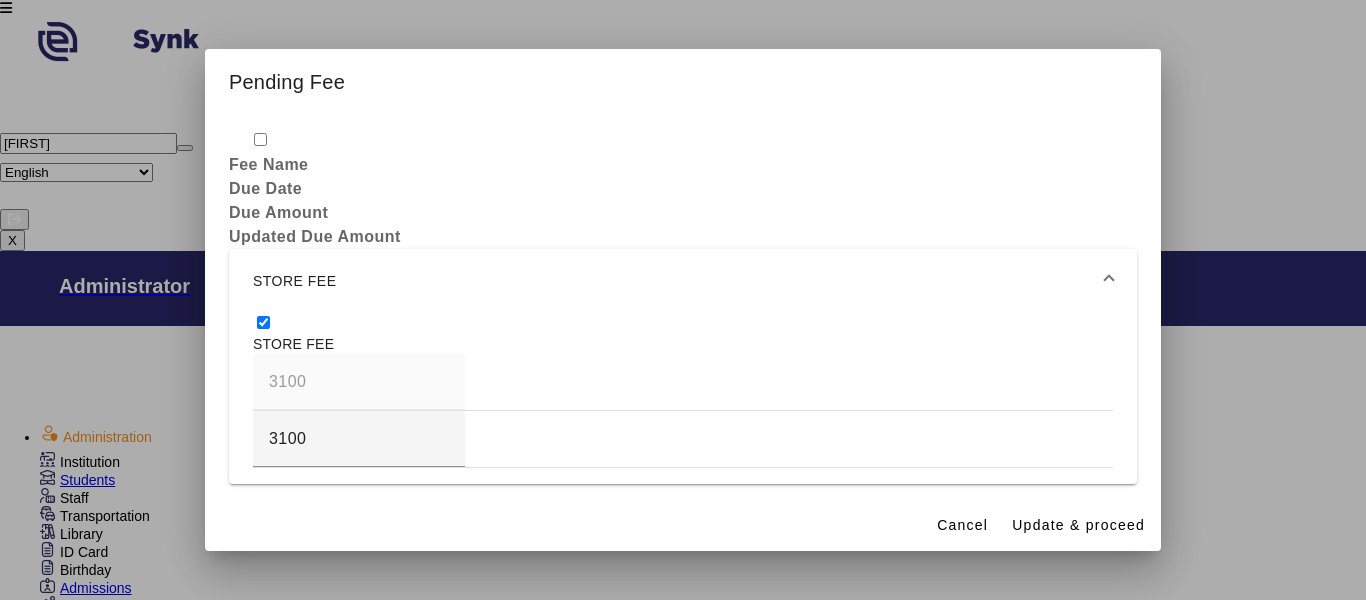 scroll, scrollTop: 100, scrollLeft: 0, axis: vertical 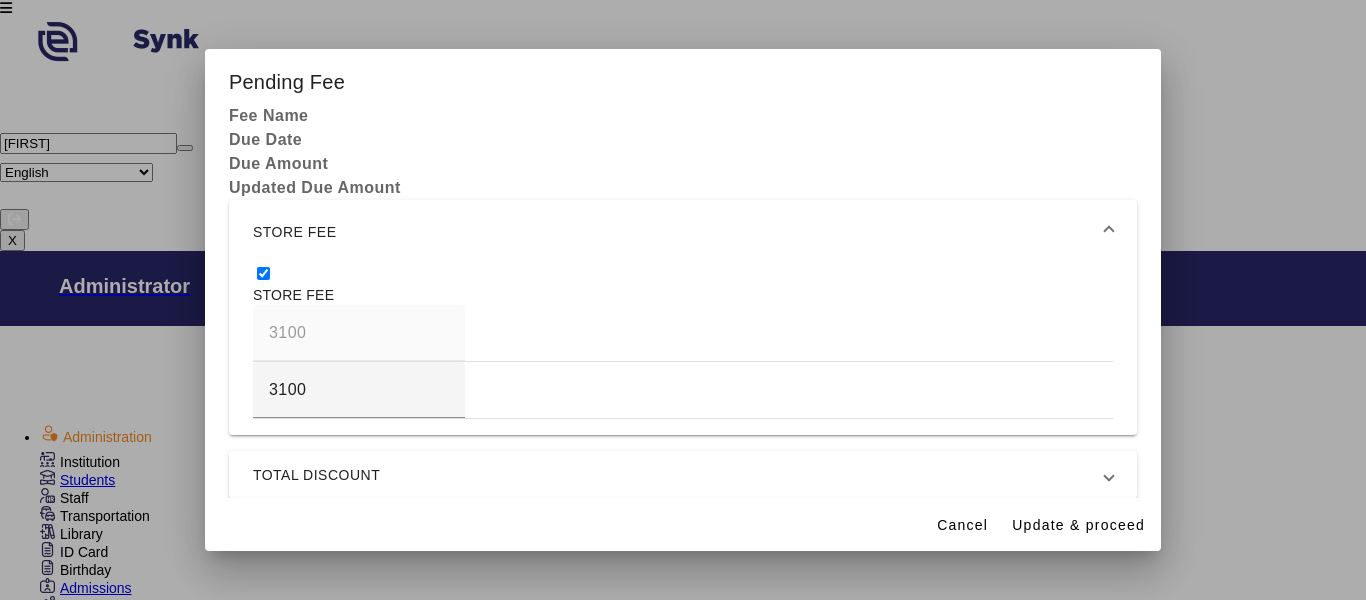 click on "TUITION FEE" at bounding box center [679, 523] 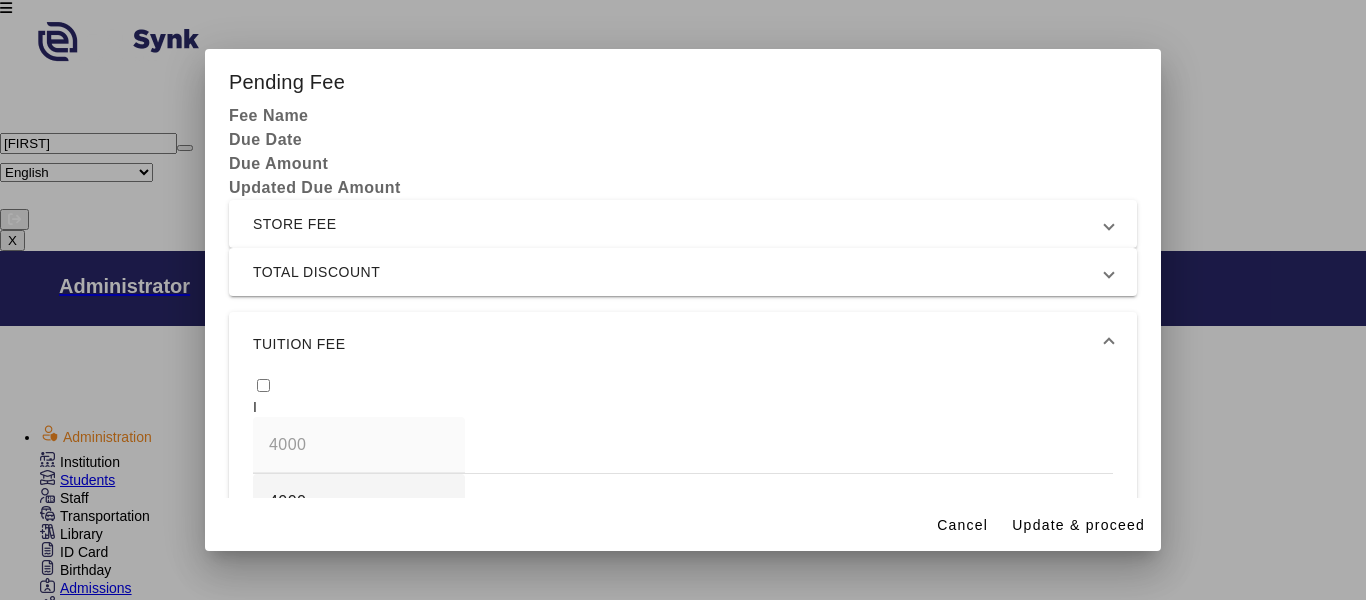 click at bounding box center (263, 385) 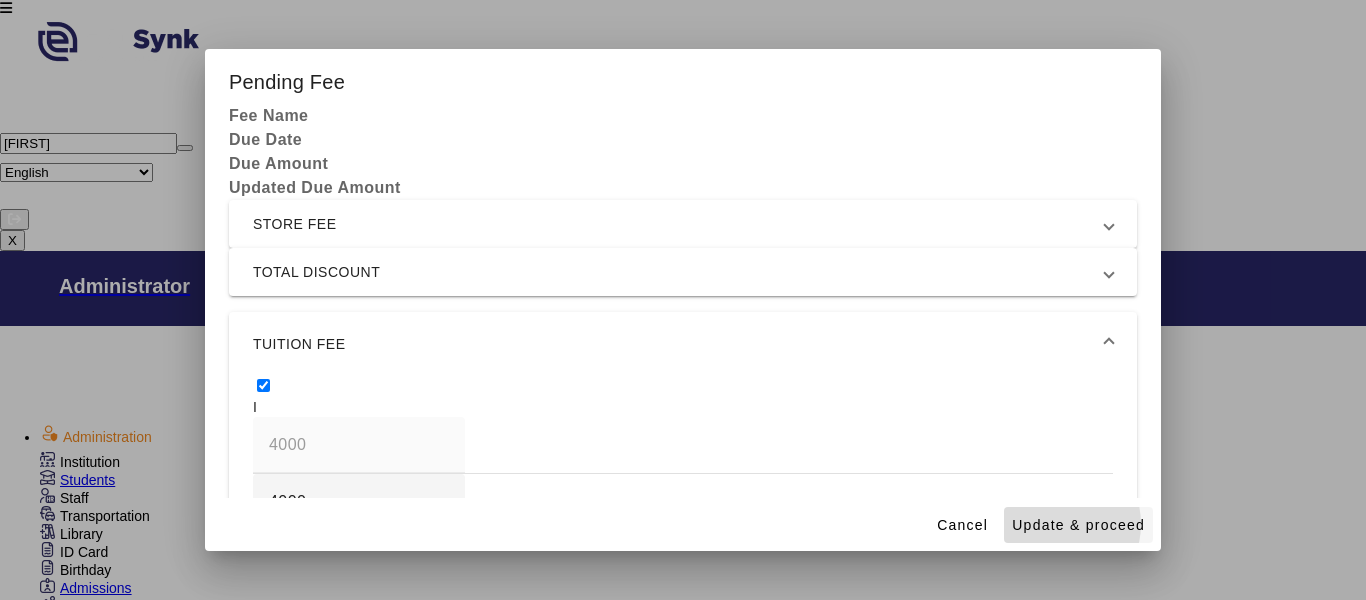 click on "Update & proceed" at bounding box center (1078, 525) 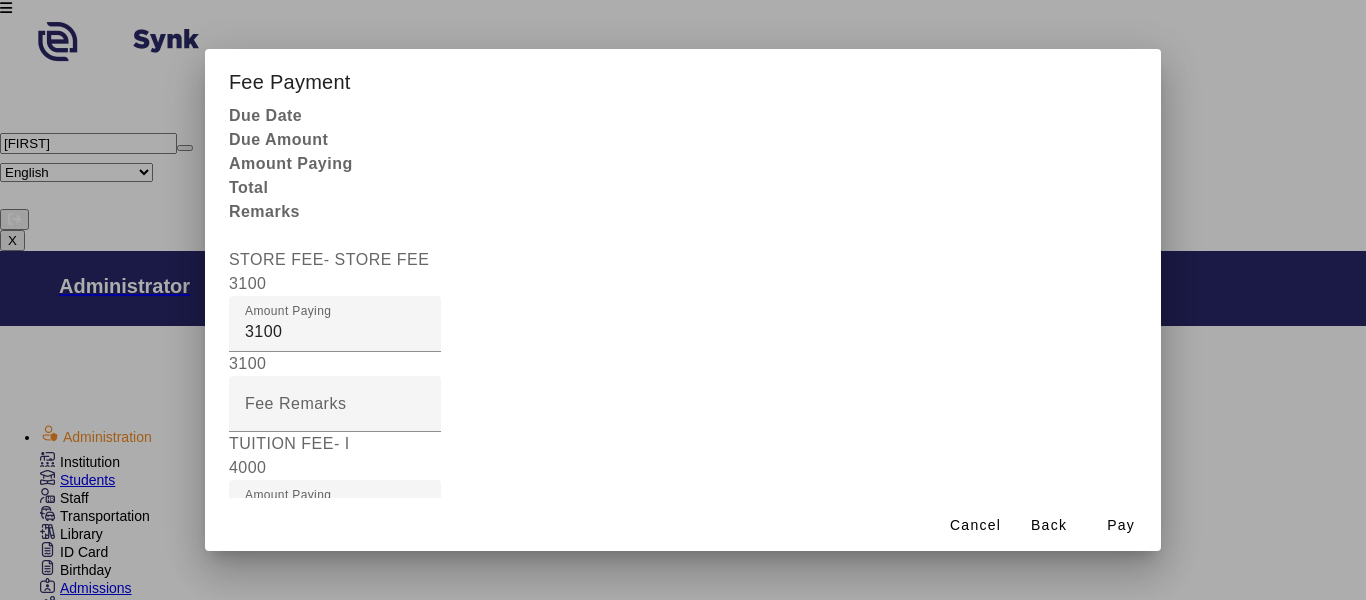 scroll, scrollTop: 22, scrollLeft: 0, axis: vertical 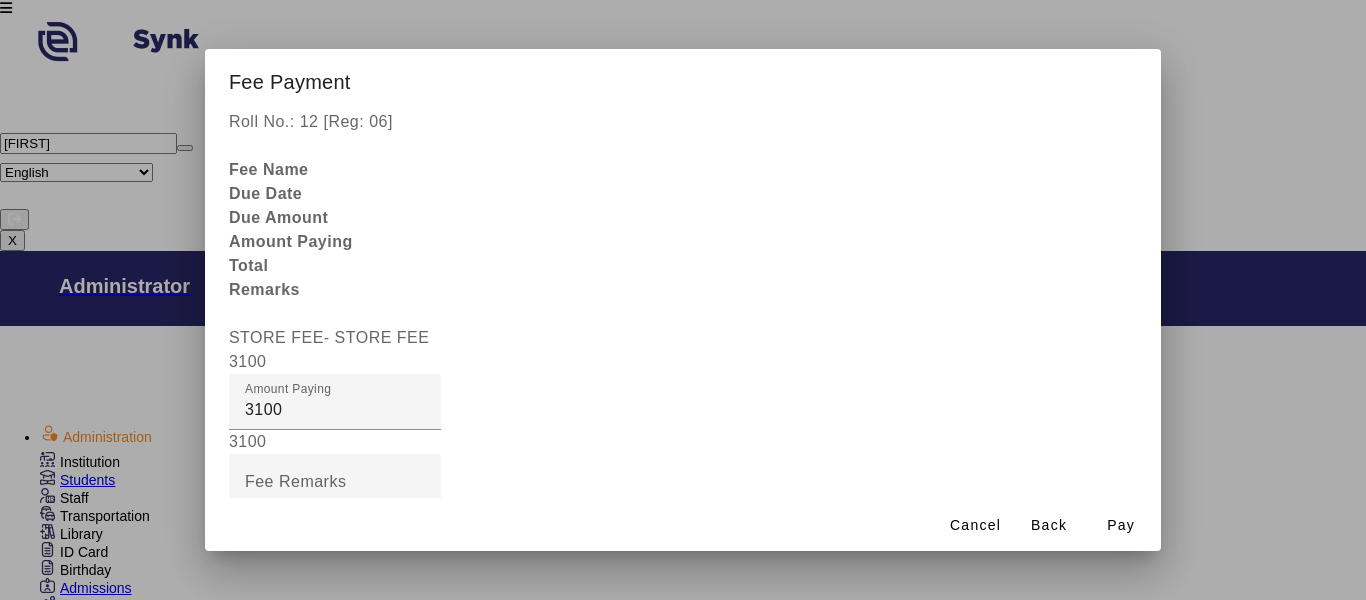 drag, startPoint x: 588, startPoint y: 295, endPoint x: 370, endPoint y: 269, distance: 219.54498 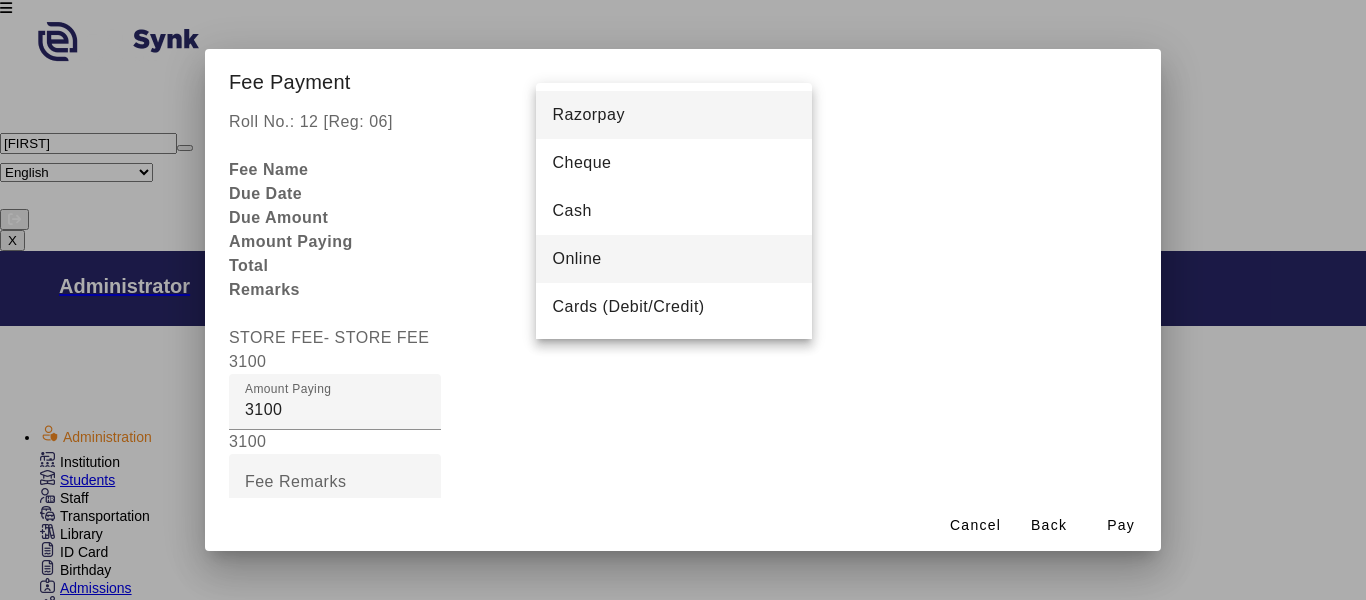 click on "Online" at bounding box center (674, 259) 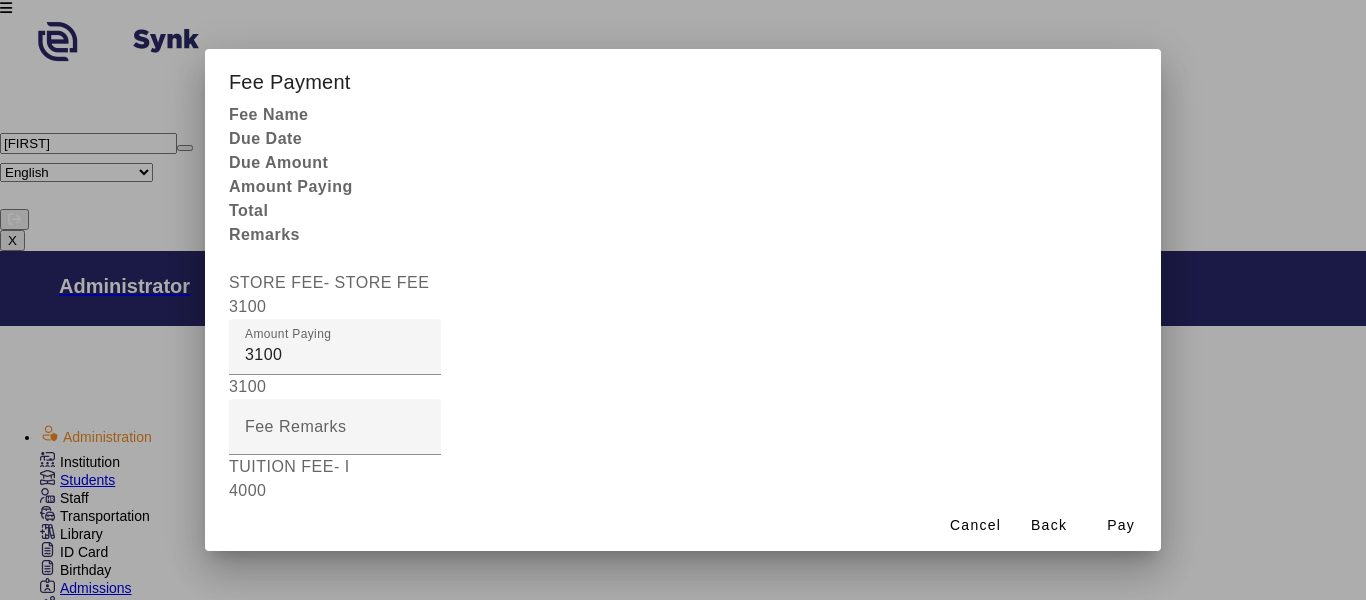 scroll, scrollTop: 78, scrollLeft: 0, axis: vertical 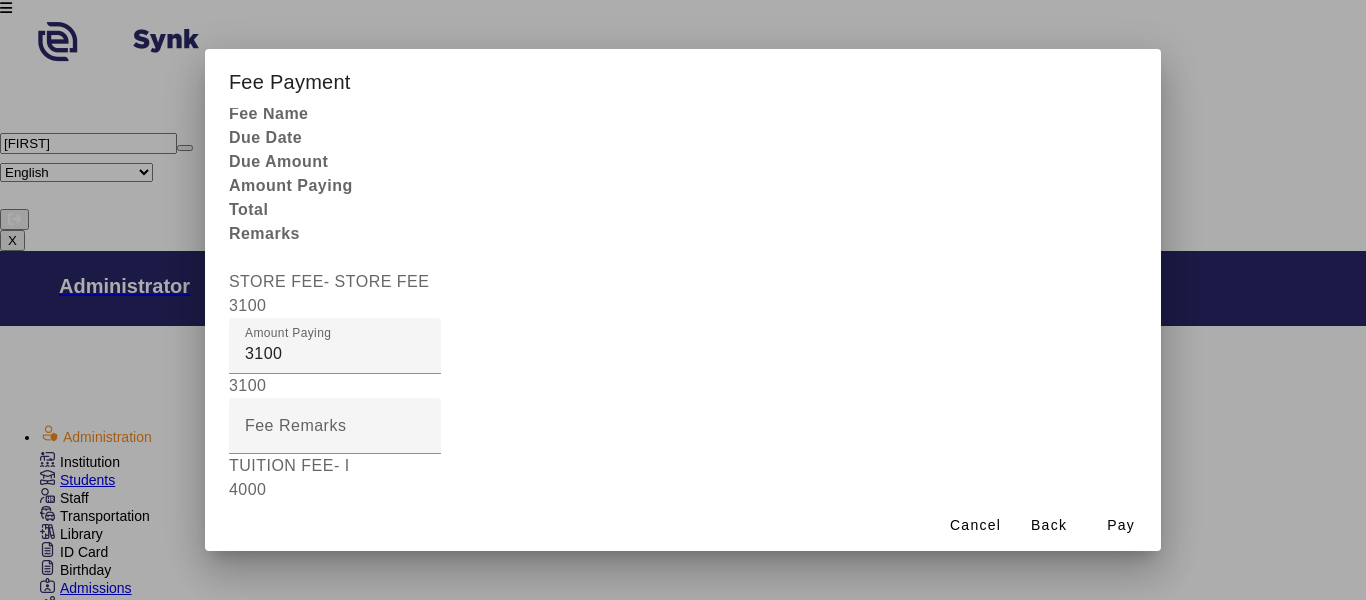 click on "Institution Bank Detail" at bounding box center (330, 858) 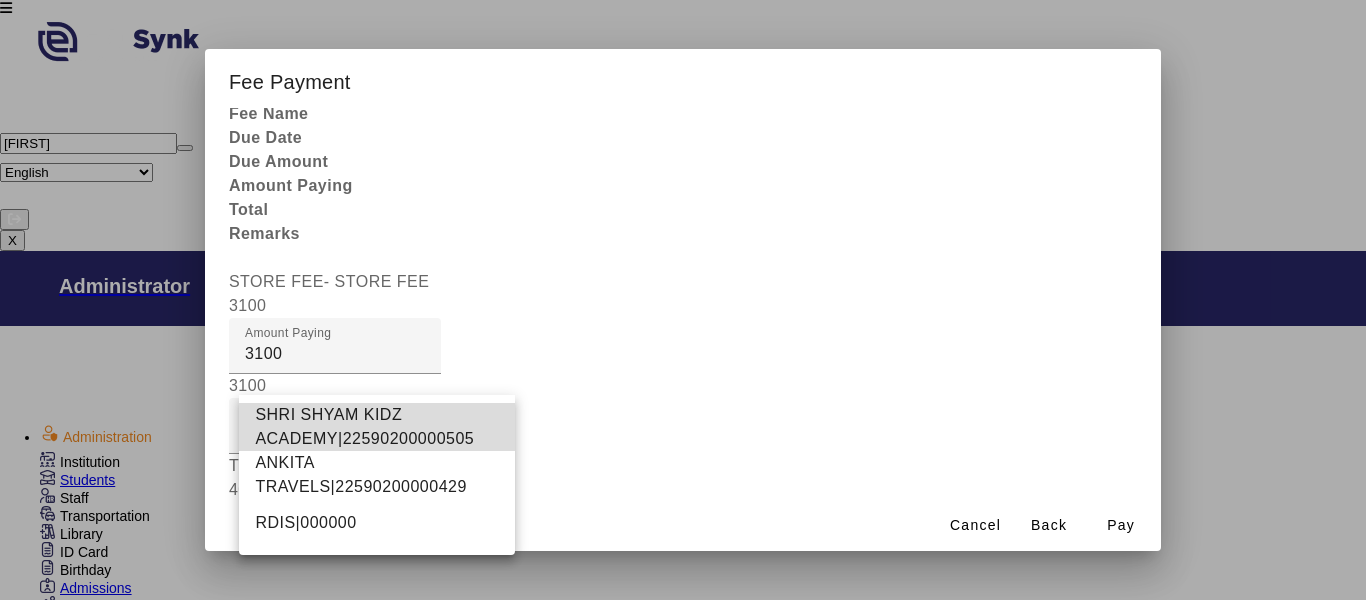 click on "SHRI SHYAM KIDZ ACADEMY|22590200000505" at bounding box center [377, 427] 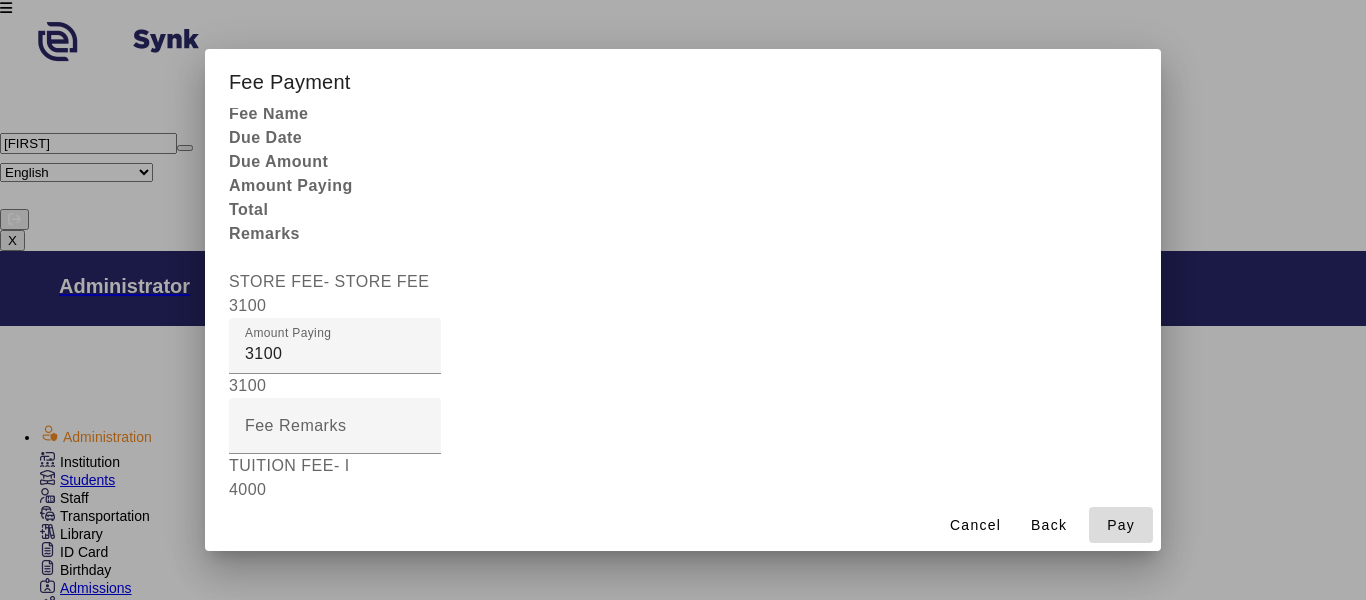 click on "Pay" at bounding box center (1121, 525) 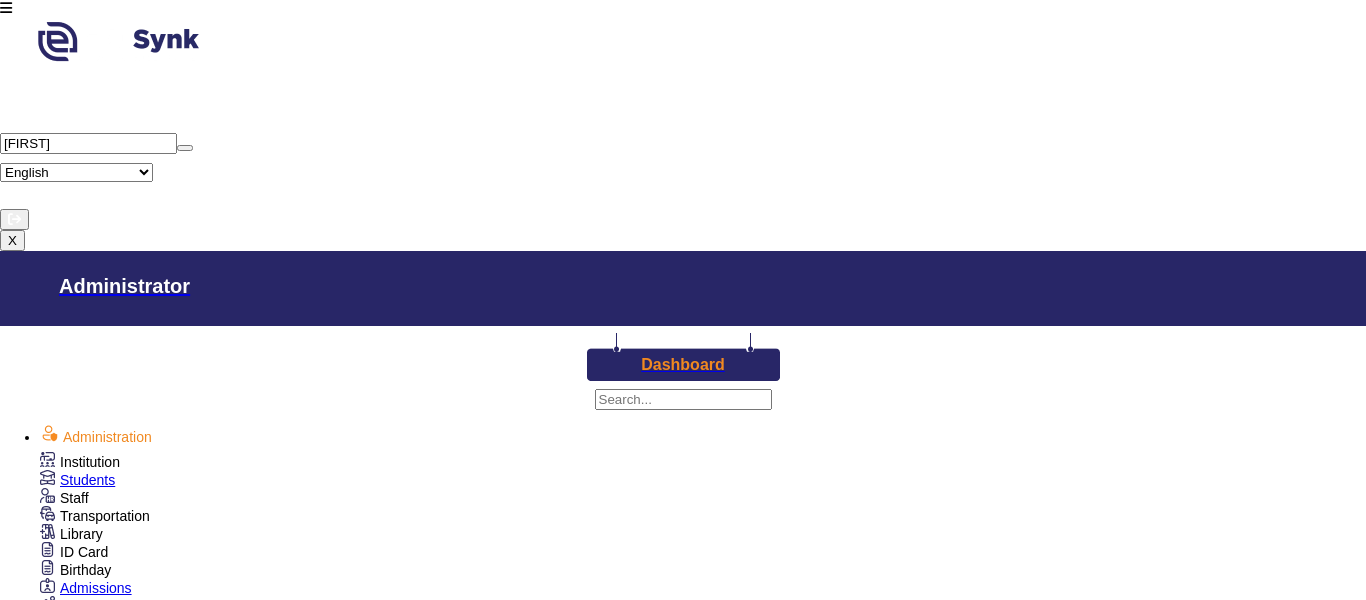 scroll, scrollTop: 0, scrollLeft: 0, axis: both 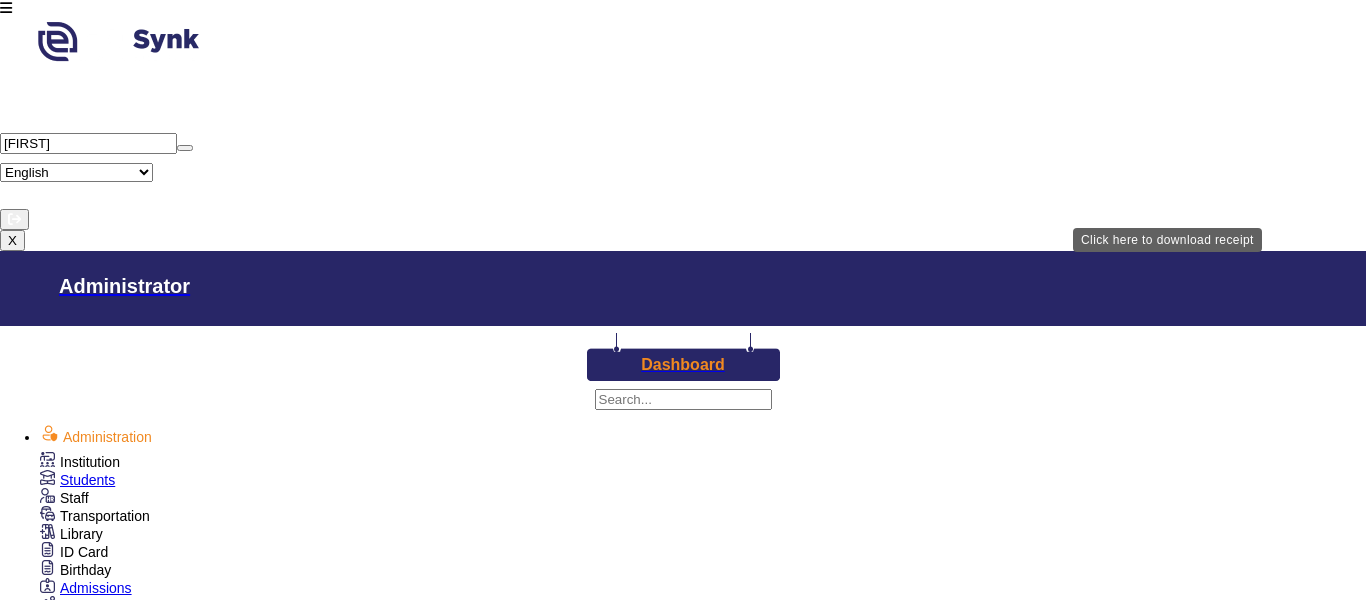 click on "Download Receipt" at bounding box center [957, 2400] 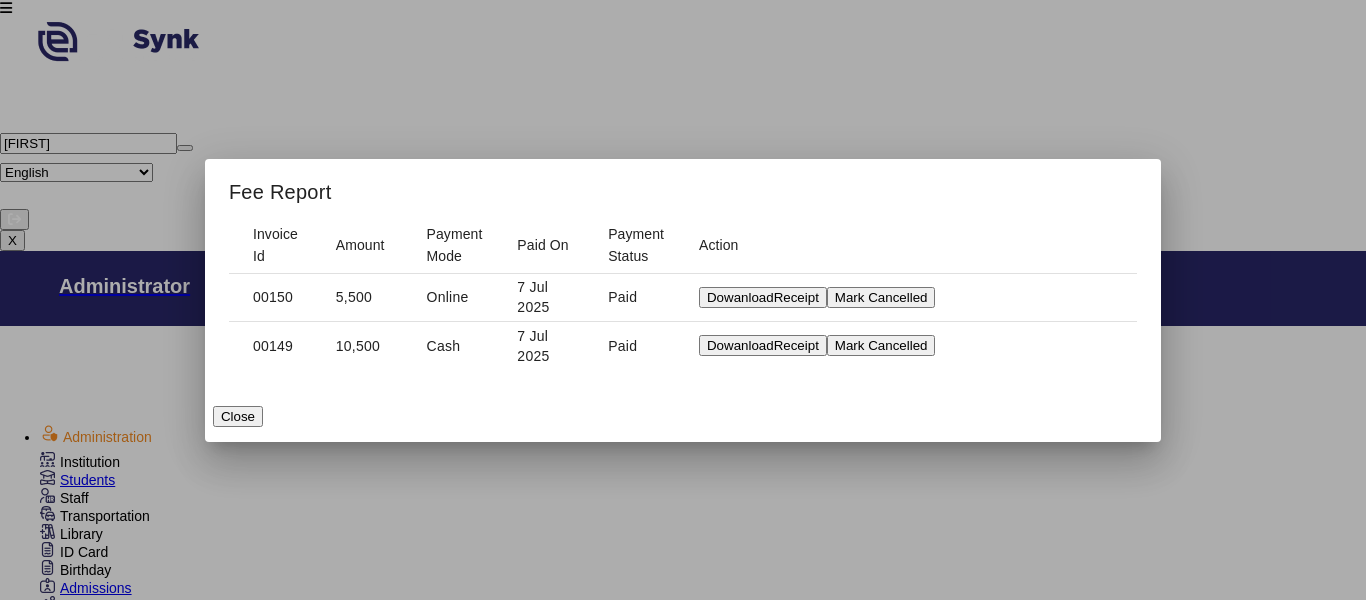 click on "DowanloadReceipt" at bounding box center (763, 297) 